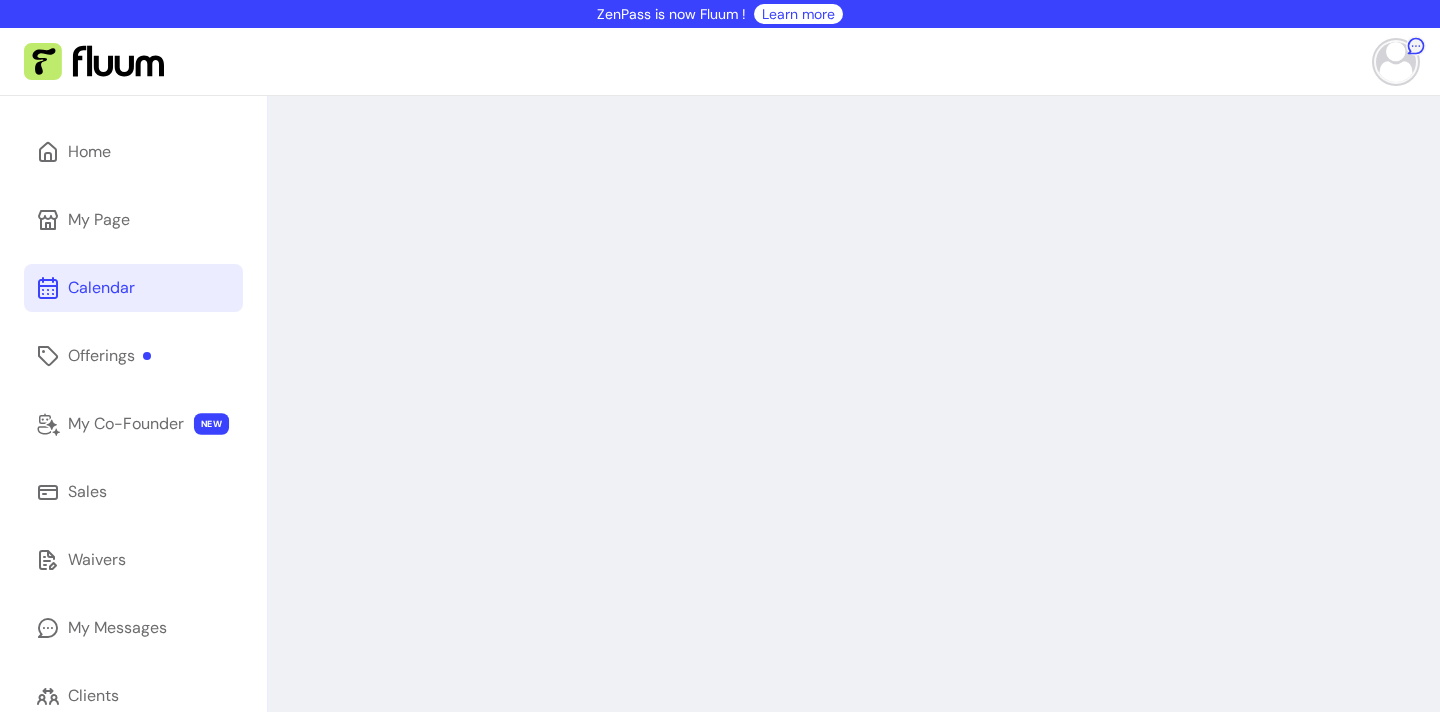 scroll, scrollTop: 0, scrollLeft: 0, axis: both 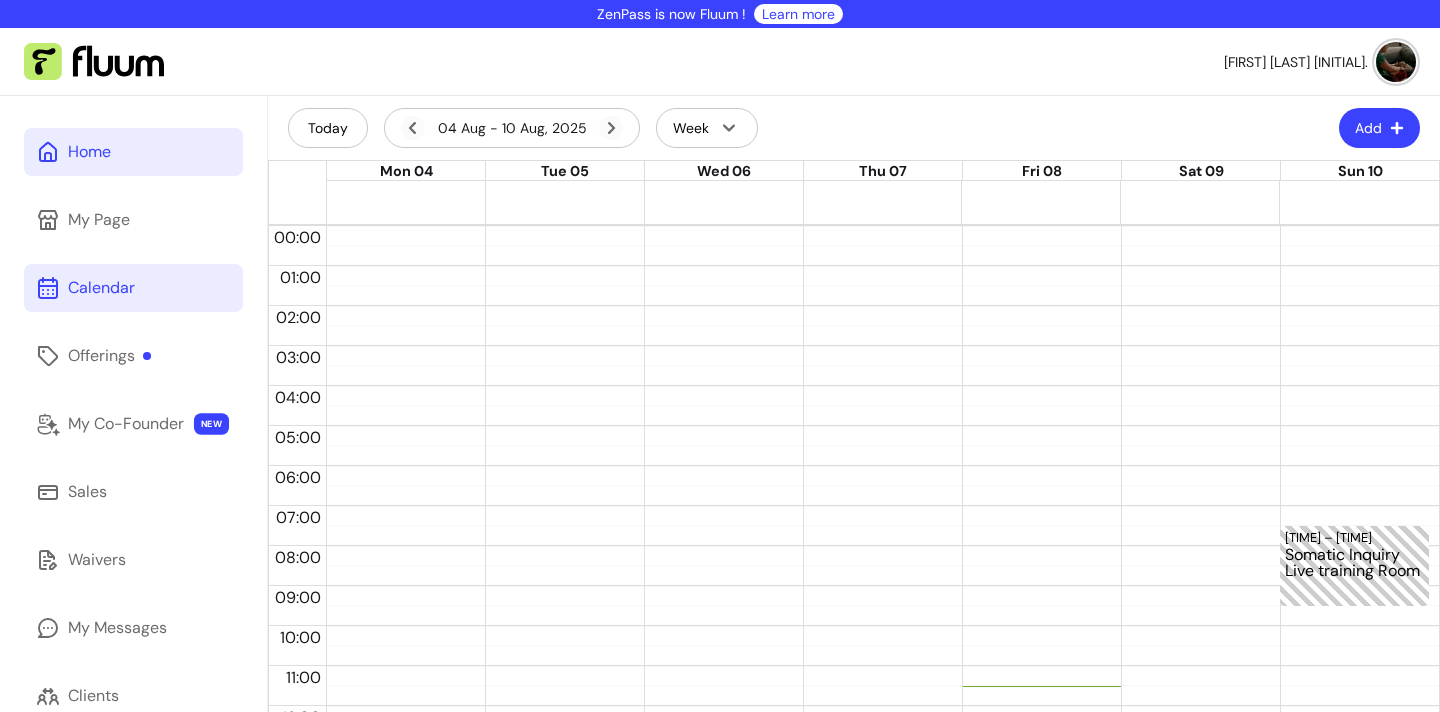 click on "Home" at bounding box center (133, 152) 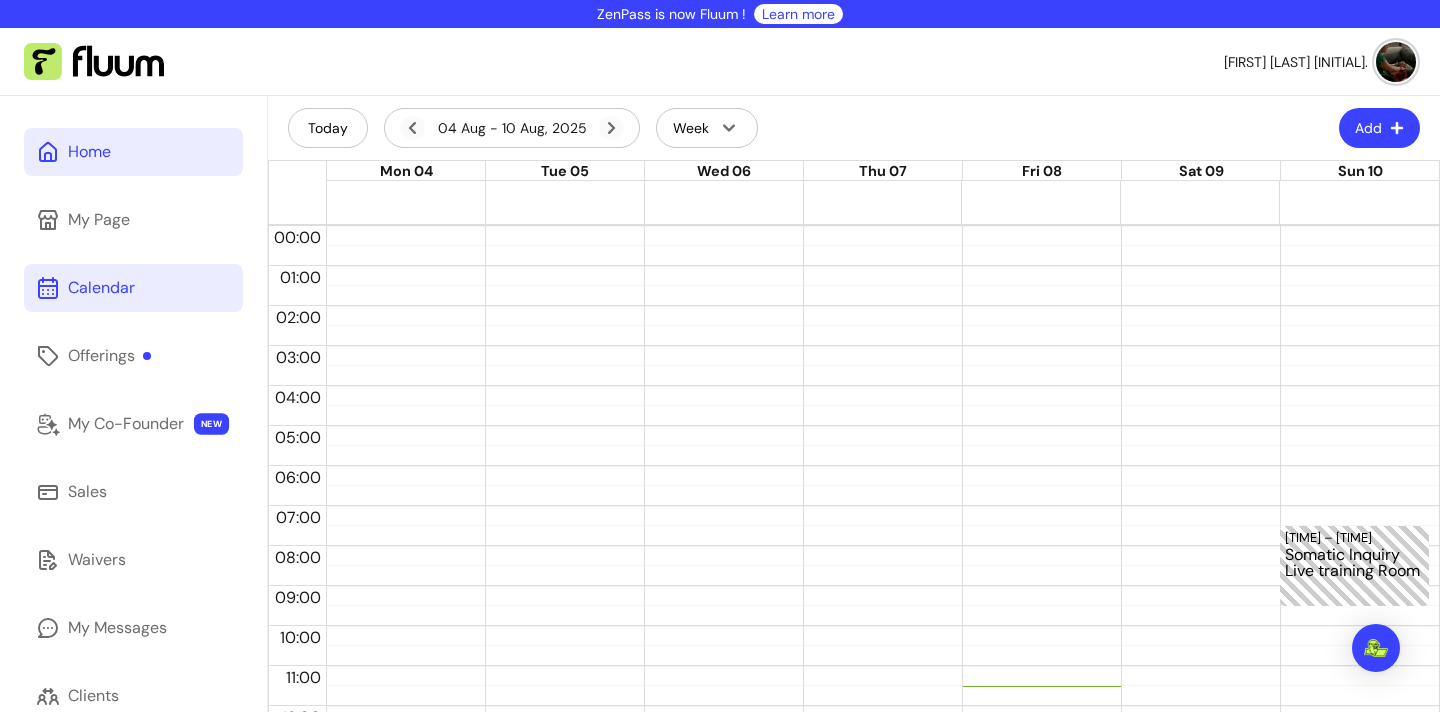 click on "Home" at bounding box center (133, 152) 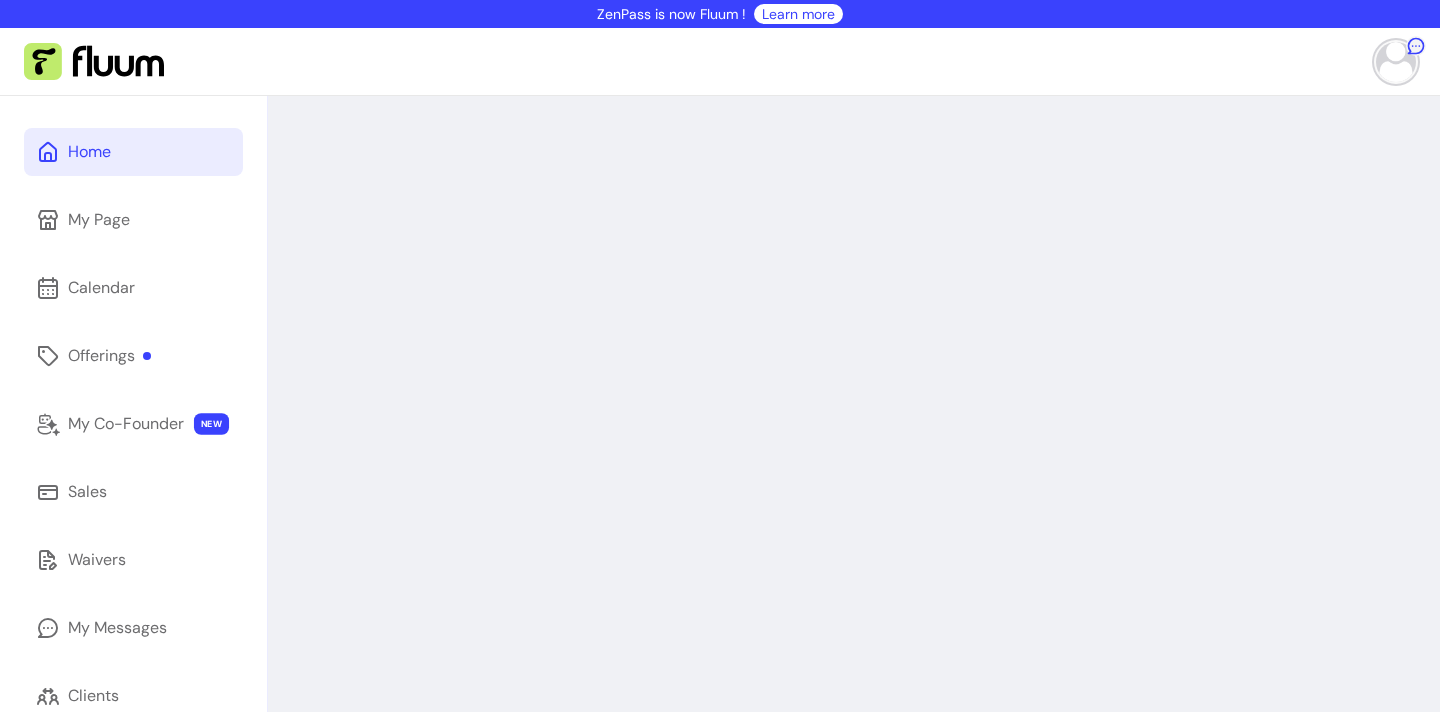 scroll, scrollTop: 0, scrollLeft: 0, axis: both 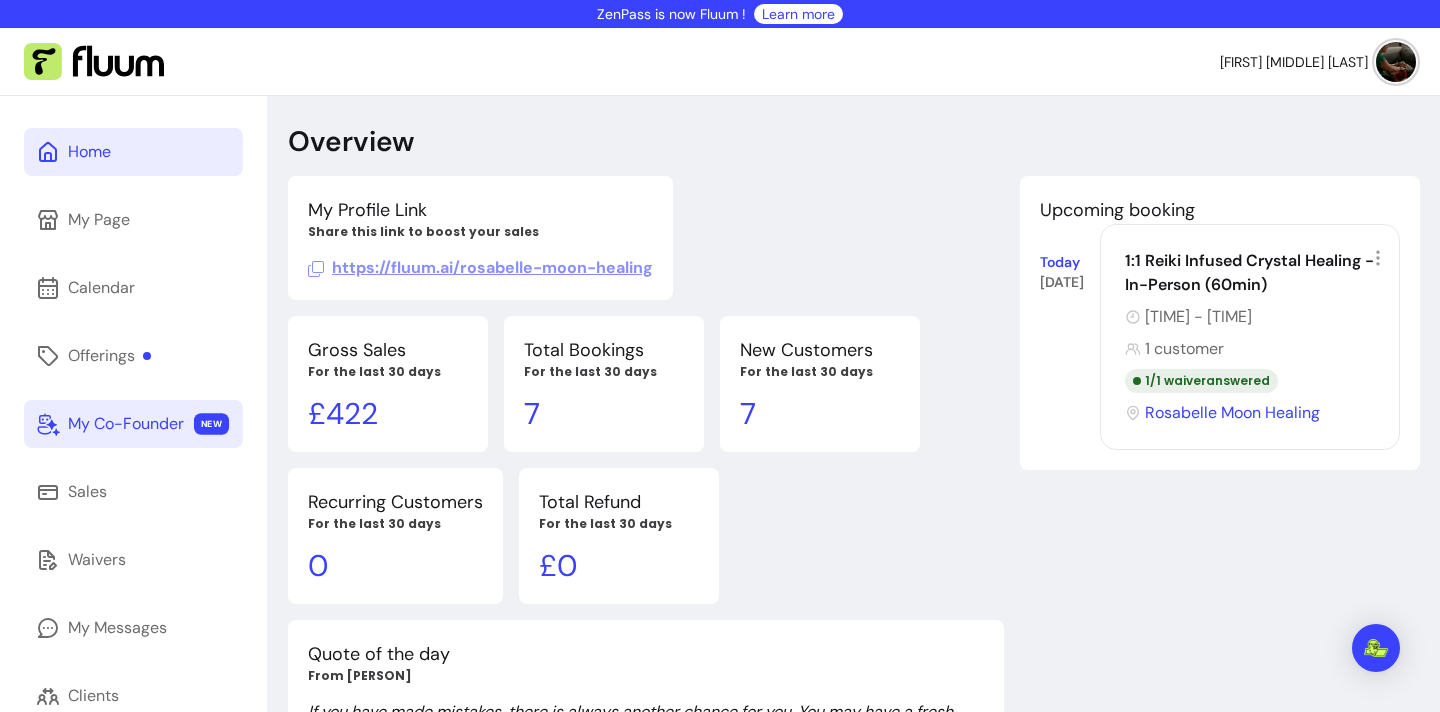 click on "My Co-Founder" at bounding box center (126, 424) 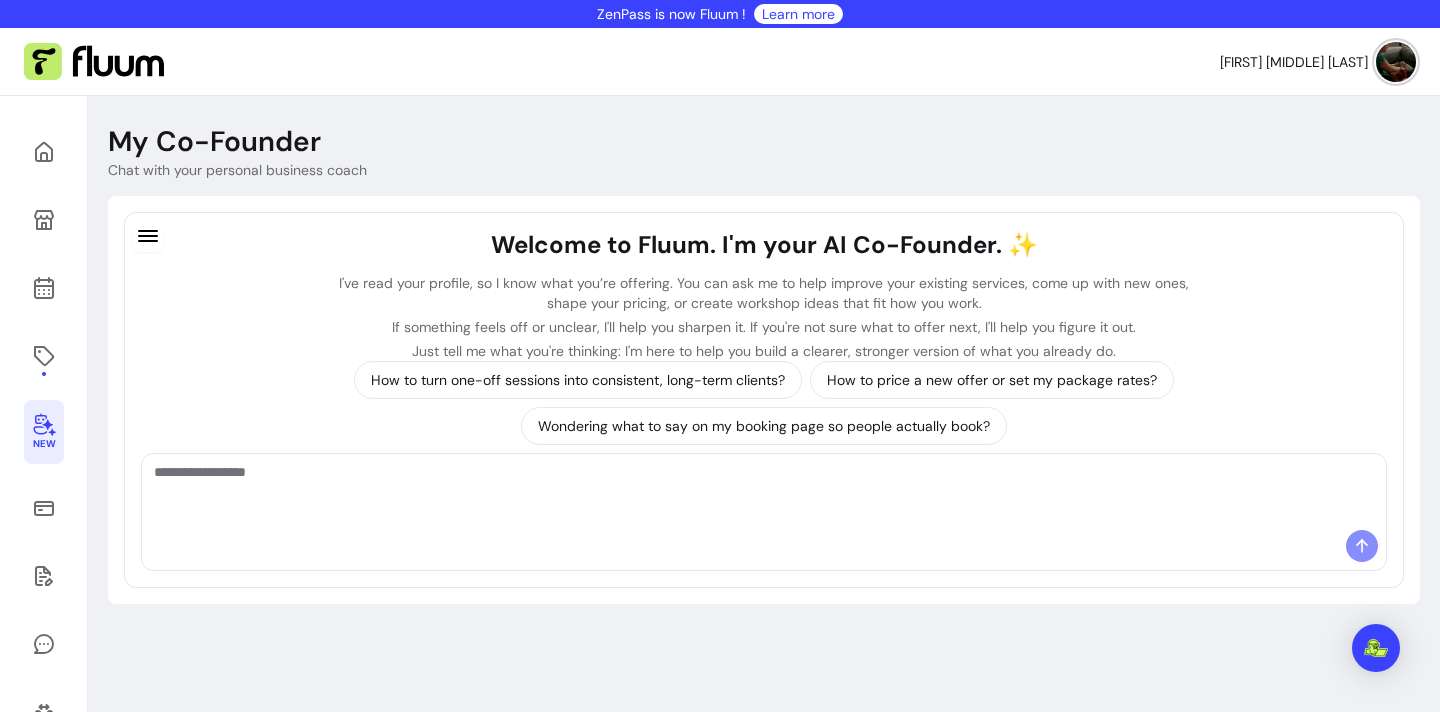 click at bounding box center (764, 492) 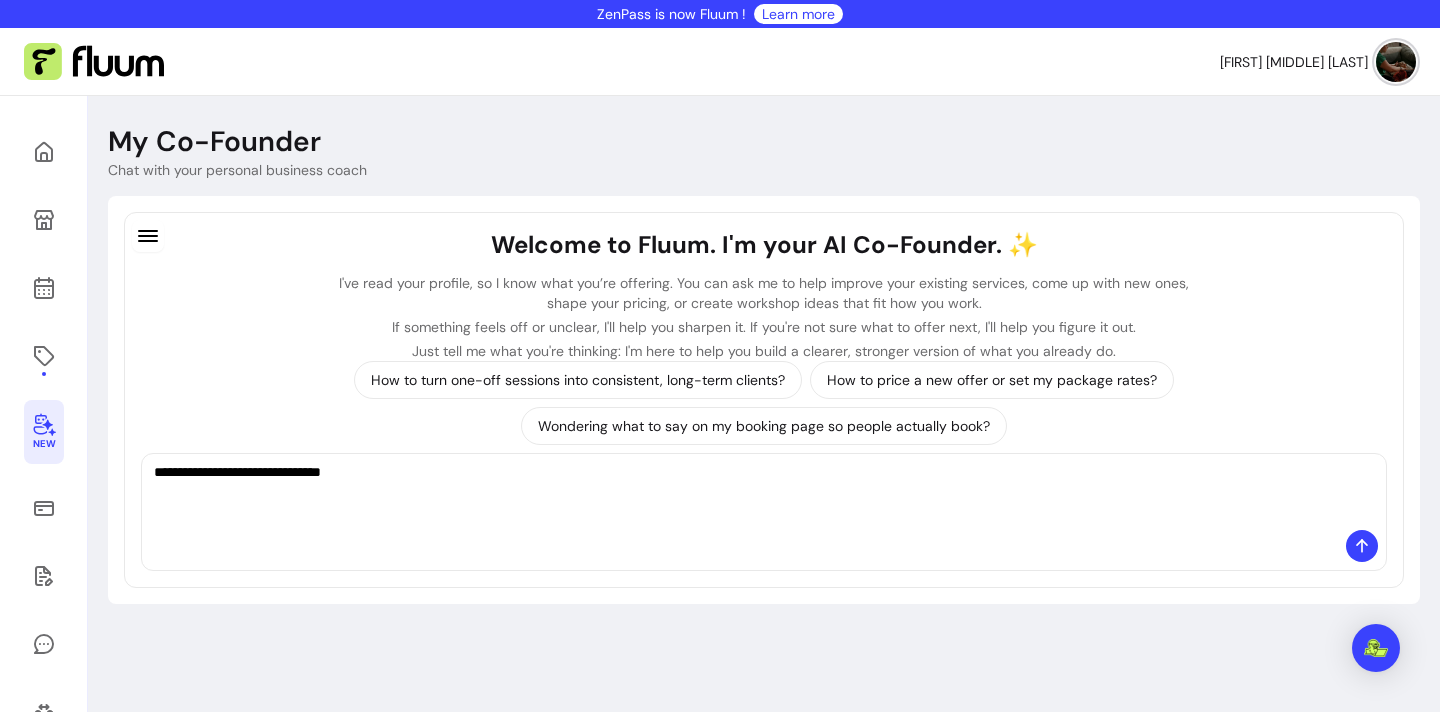 click on "**********" at bounding box center [764, 492] 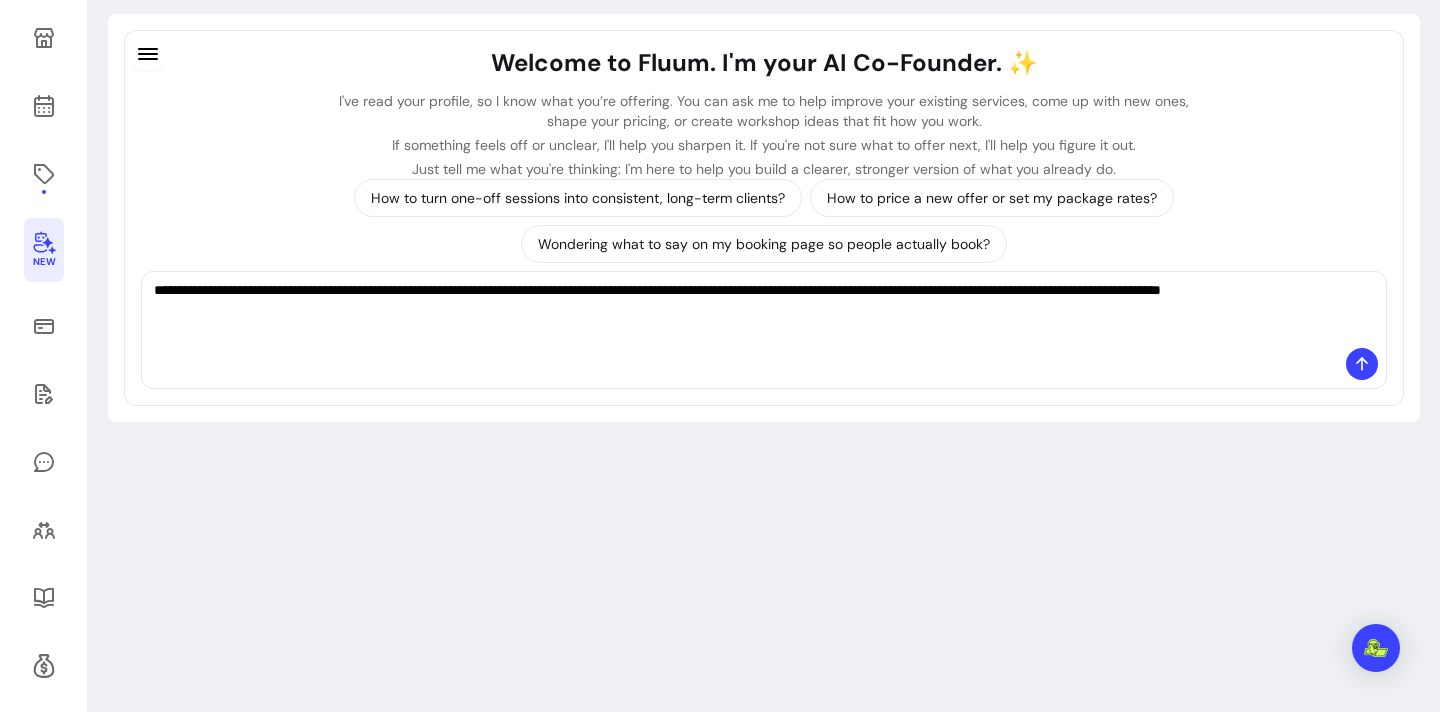 scroll, scrollTop: 221, scrollLeft: 0, axis: vertical 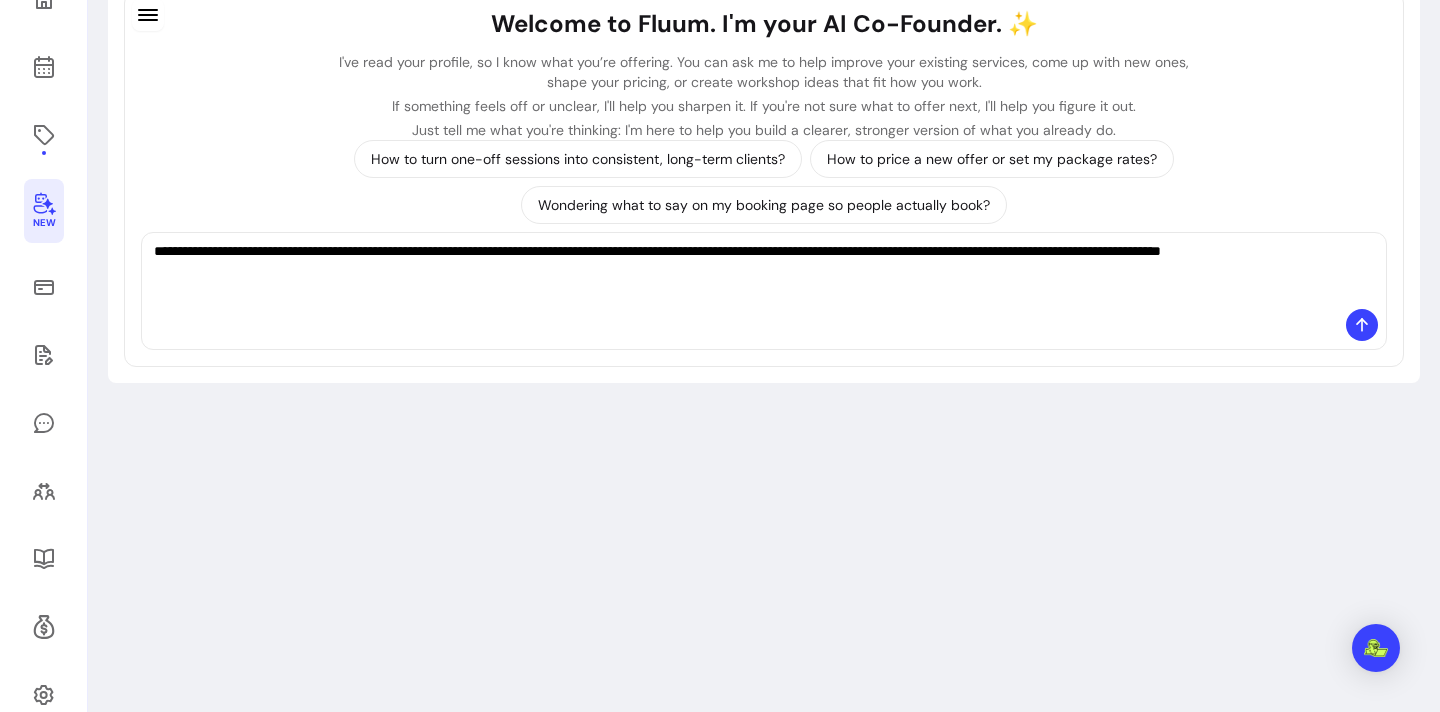 type on "**********" 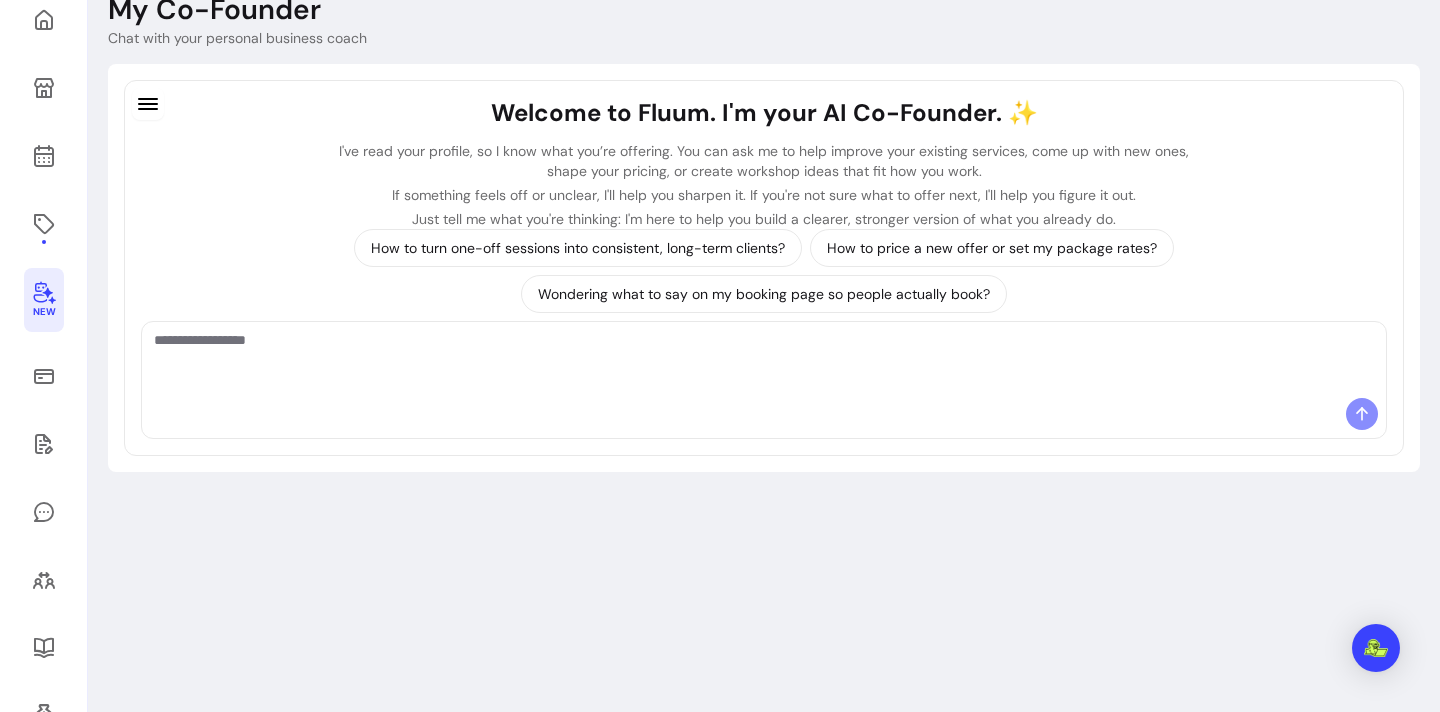 scroll, scrollTop: 260, scrollLeft: 0, axis: vertical 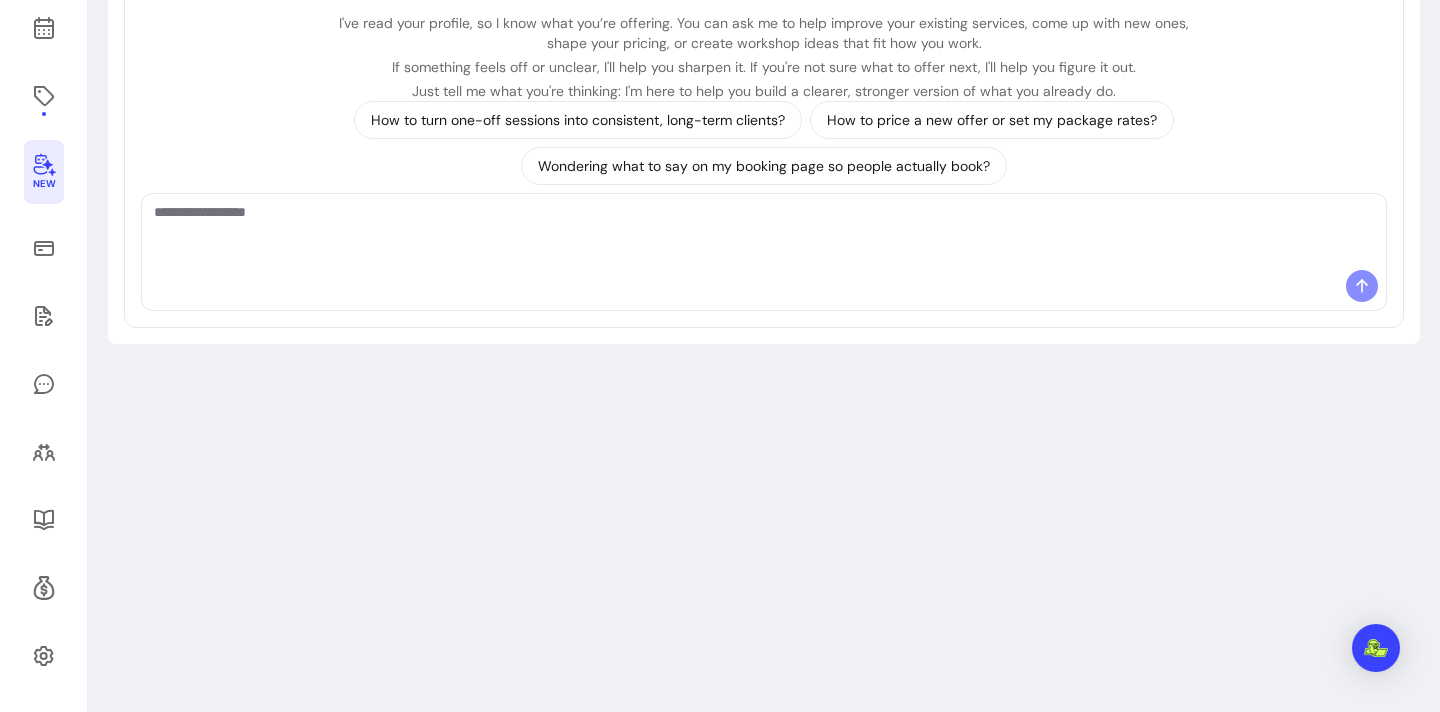 click at bounding box center (764, 232) 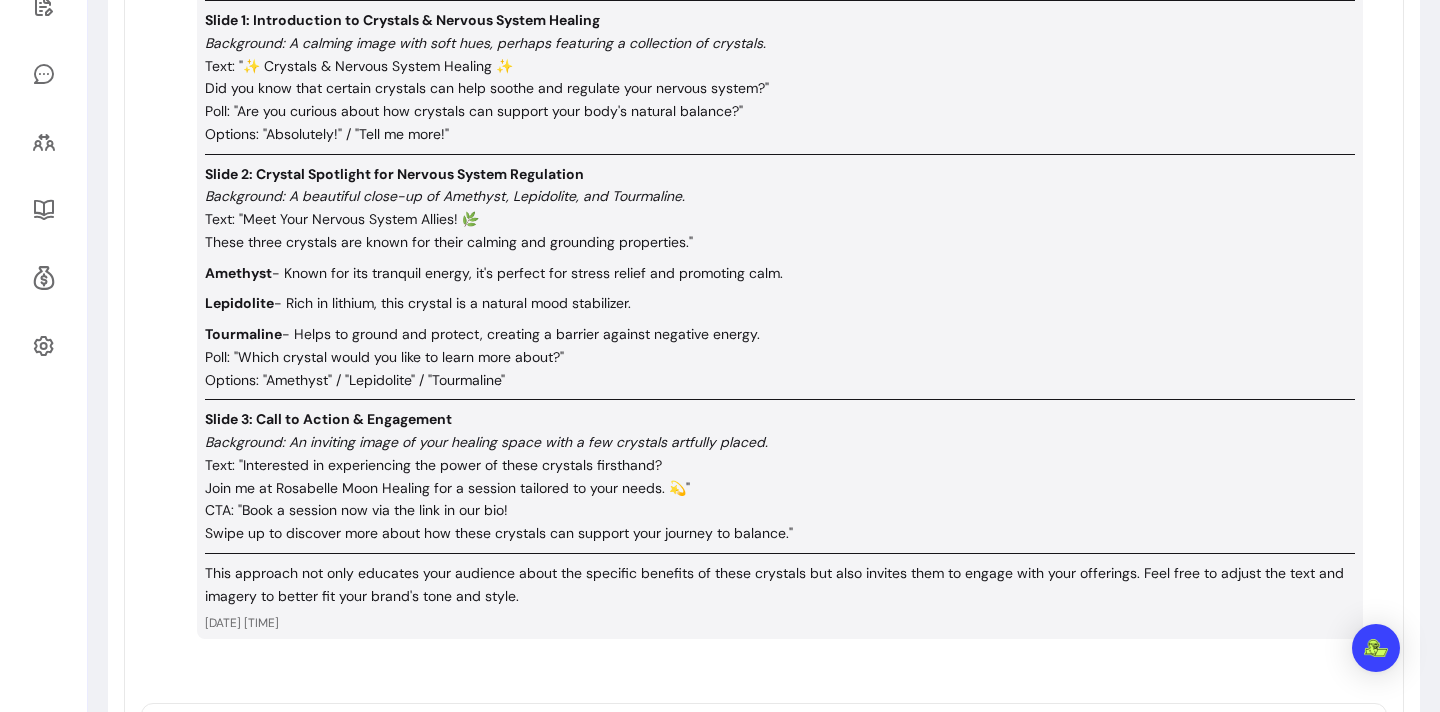 scroll, scrollTop: 574, scrollLeft: 0, axis: vertical 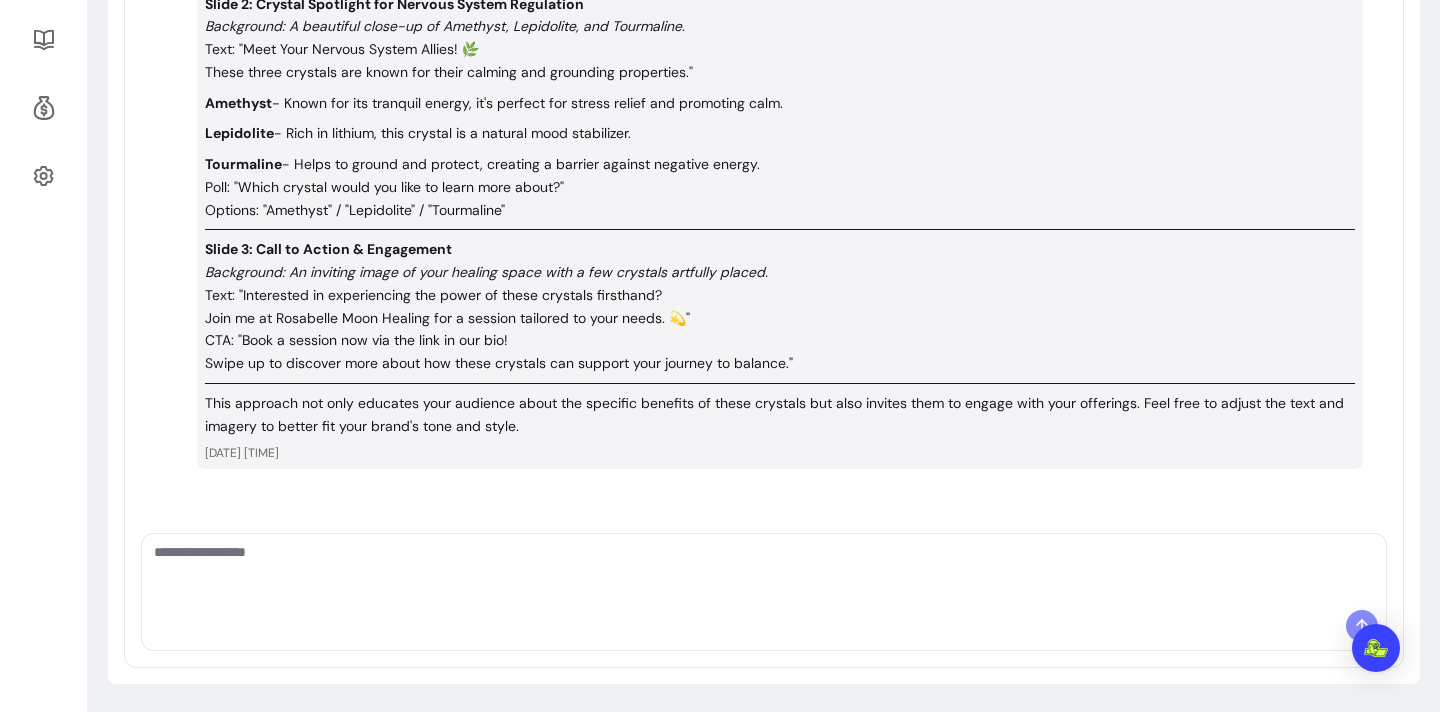 click at bounding box center [764, 572] 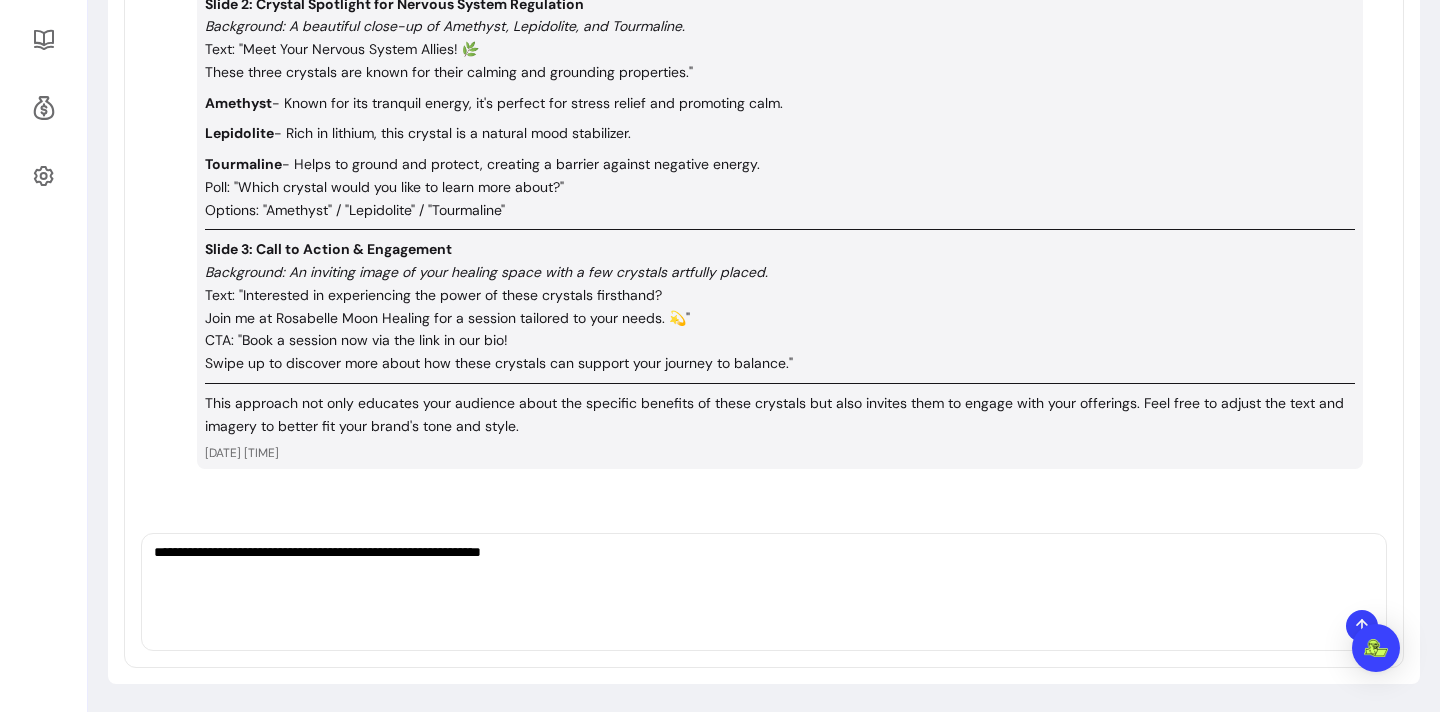 click on "**********" at bounding box center [764, 572] 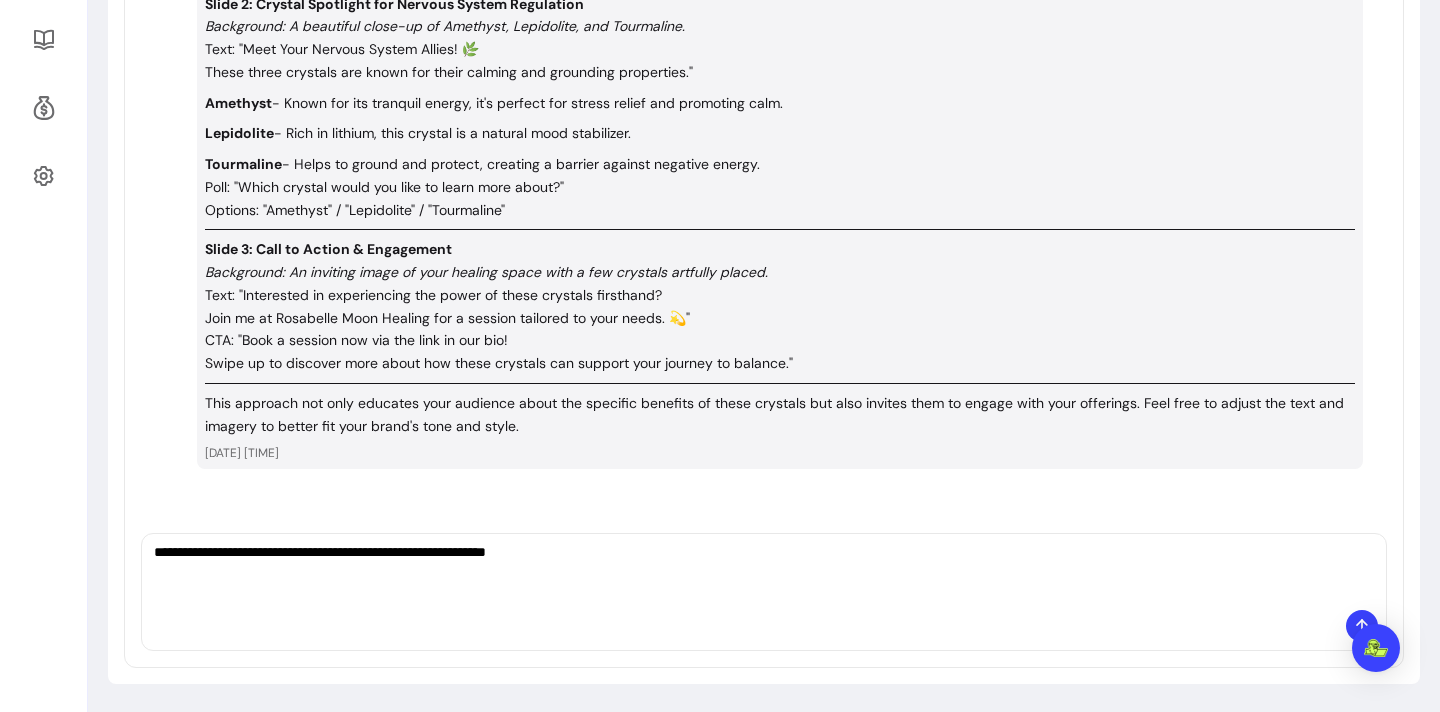 click on "**********" at bounding box center [764, 572] 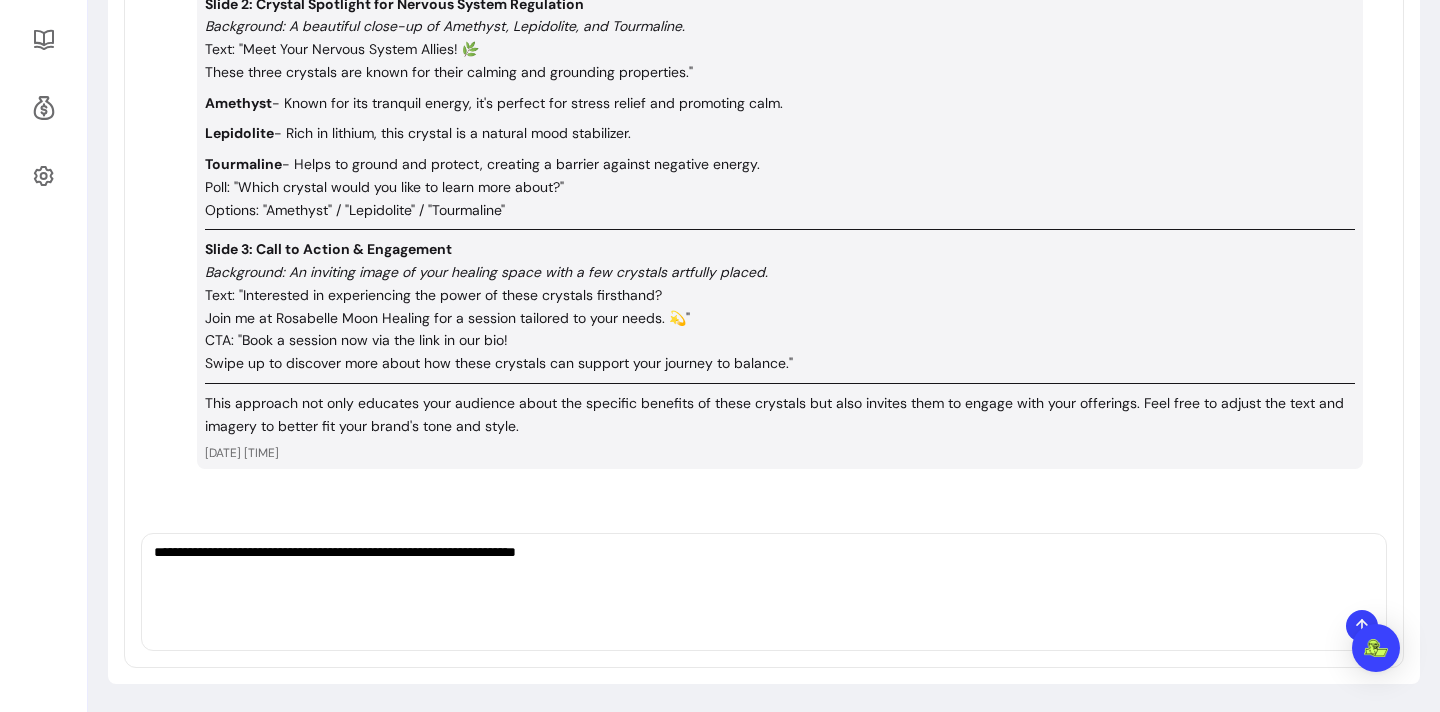 paste on "**********" 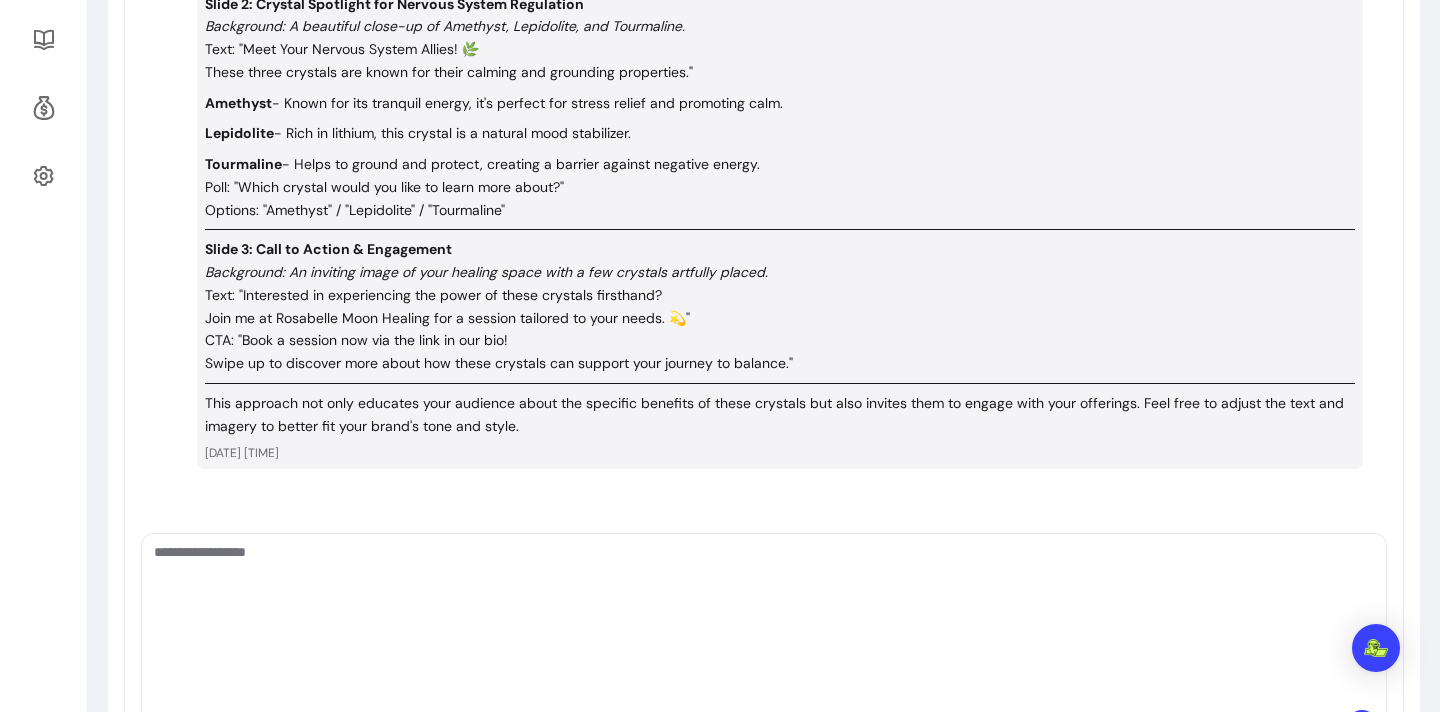 scroll, scrollTop: 0, scrollLeft: 0, axis: both 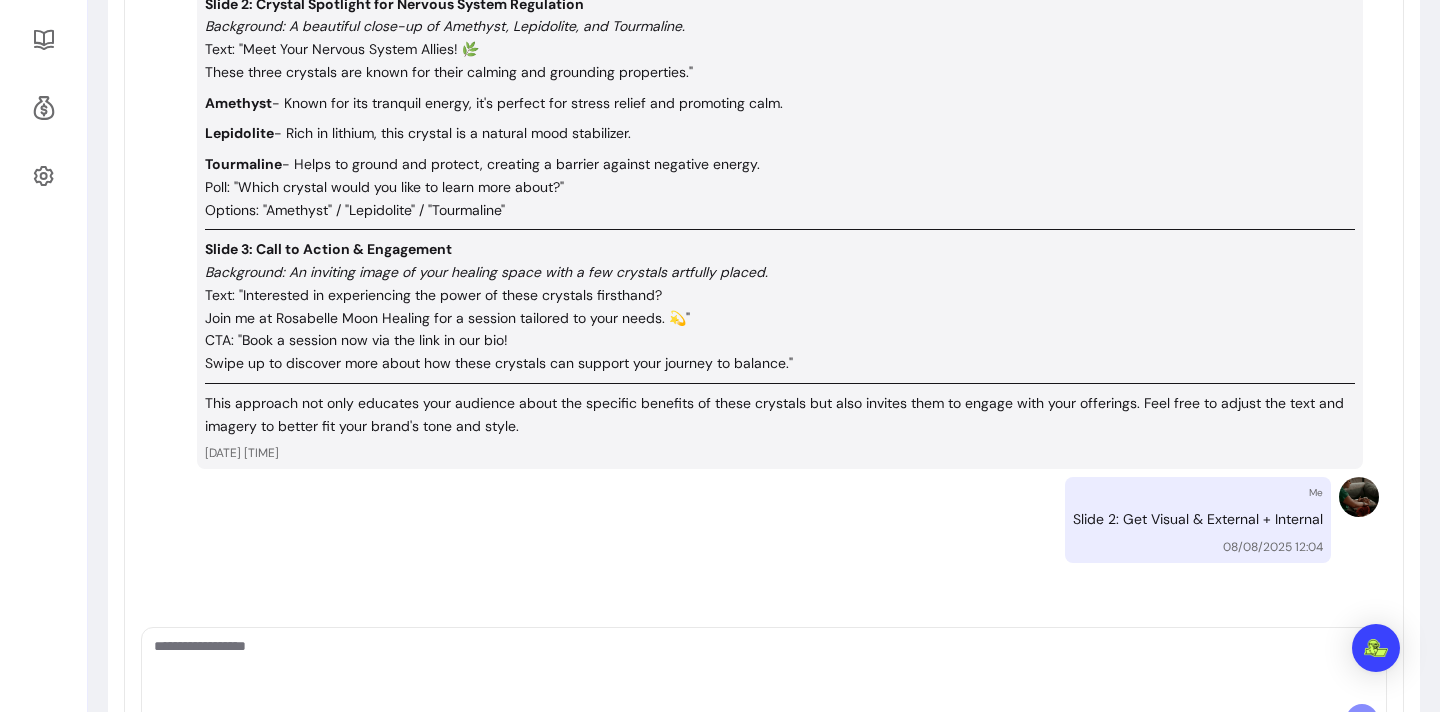 click on "Slide 2: Get Visual & External + Internal" at bounding box center (1198, 519) 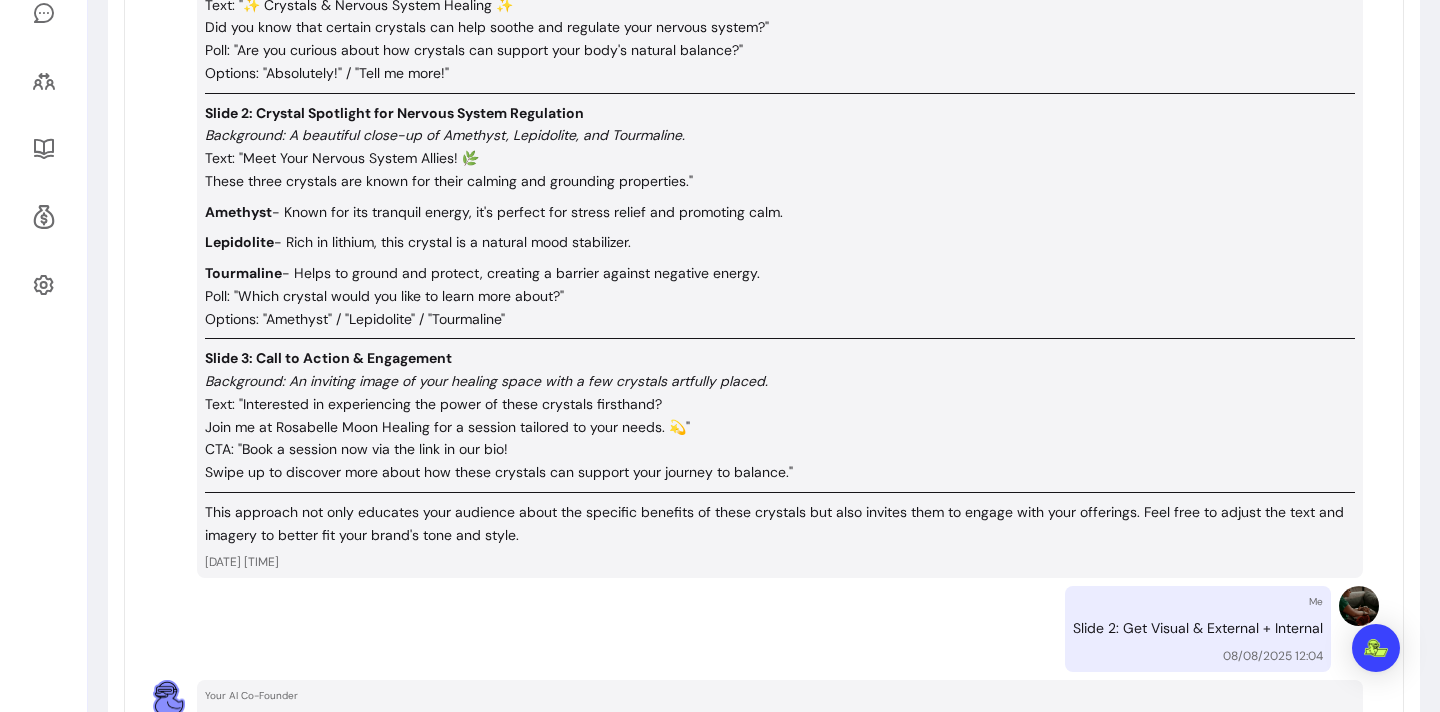 scroll, scrollTop: 636, scrollLeft: 0, axis: vertical 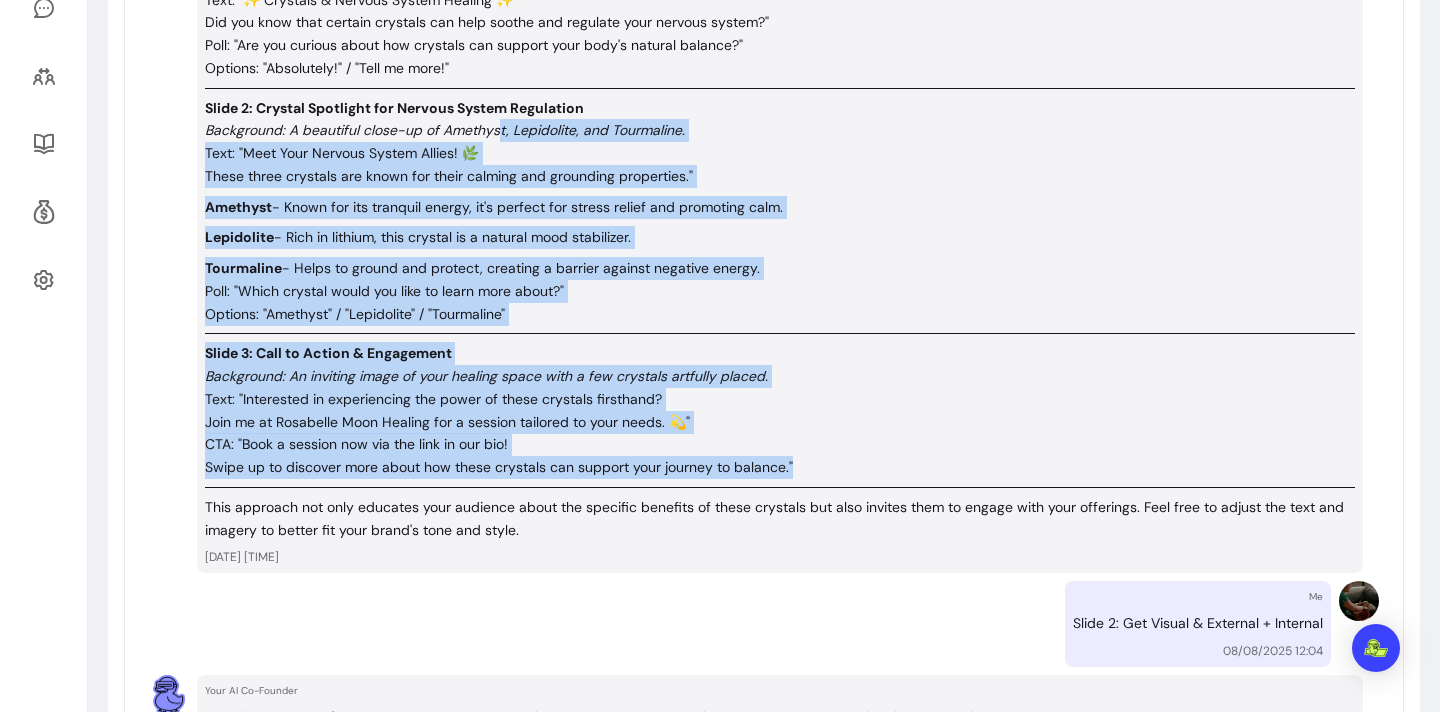 drag, startPoint x: 826, startPoint y: 473, endPoint x: 488, endPoint y: 126, distance: 484.40994 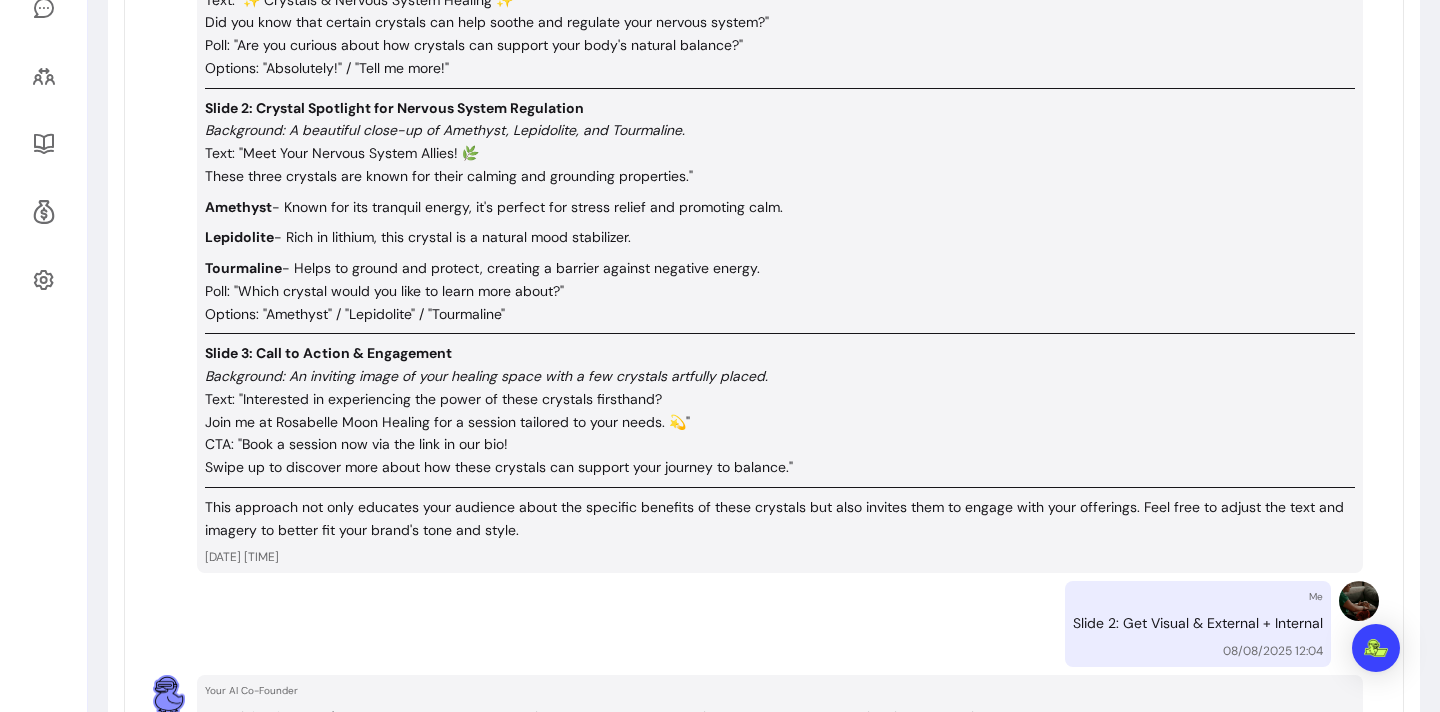 click on "Poll: "Which crystal would you like to learn more about?"
Options: "Amethyst" / "Lepidolite" / "Tourmaline"" at bounding box center (780, 303) 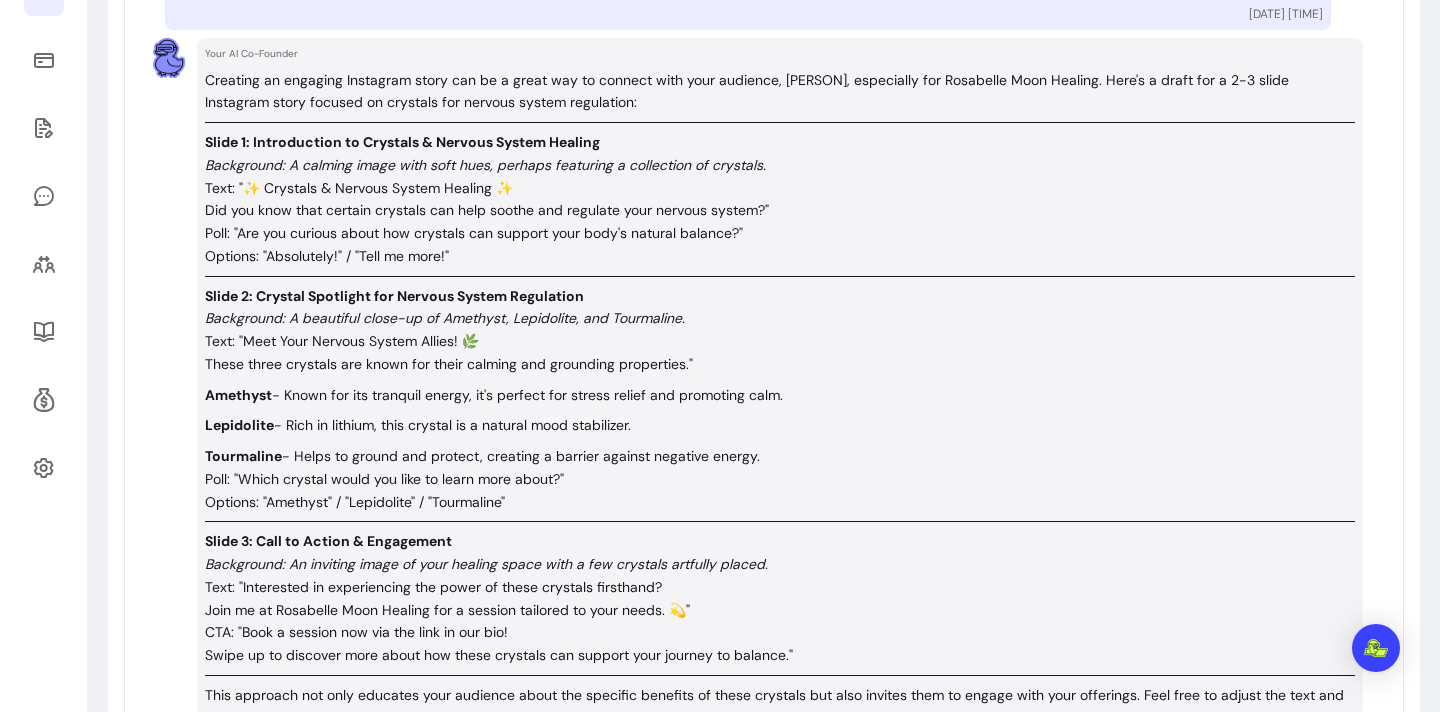 scroll, scrollTop: 443, scrollLeft: 0, axis: vertical 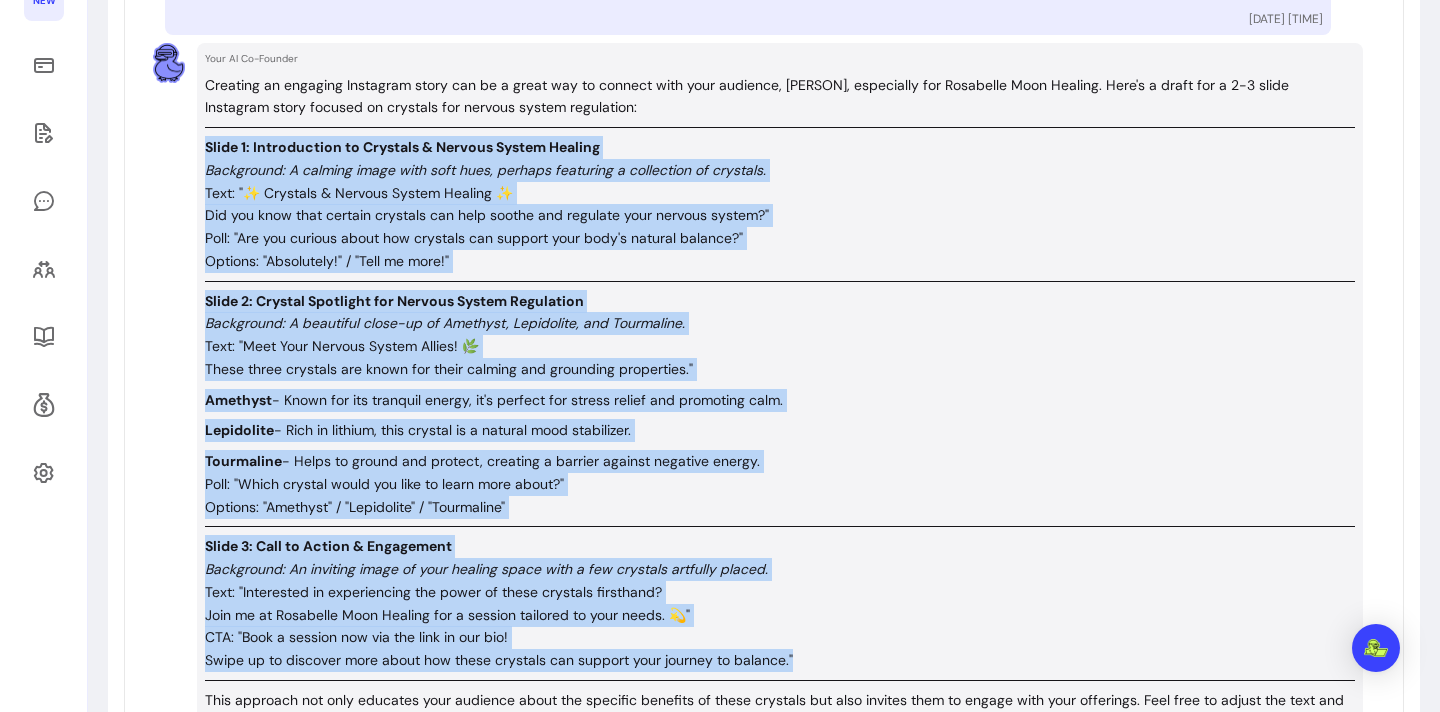 drag, startPoint x: 207, startPoint y: 145, endPoint x: 809, endPoint y: 666, distance: 796.14386 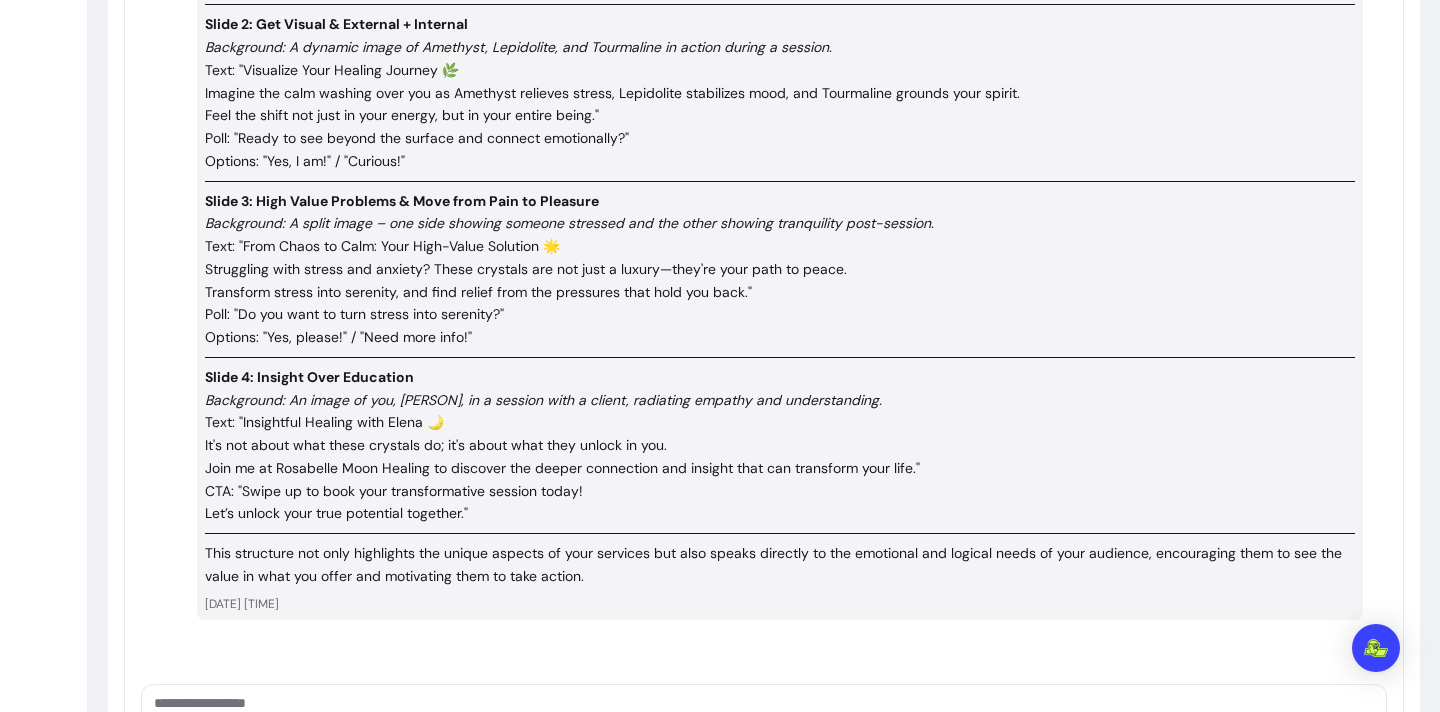 scroll, scrollTop: 1786, scrollLeft: 0, axis: vertical 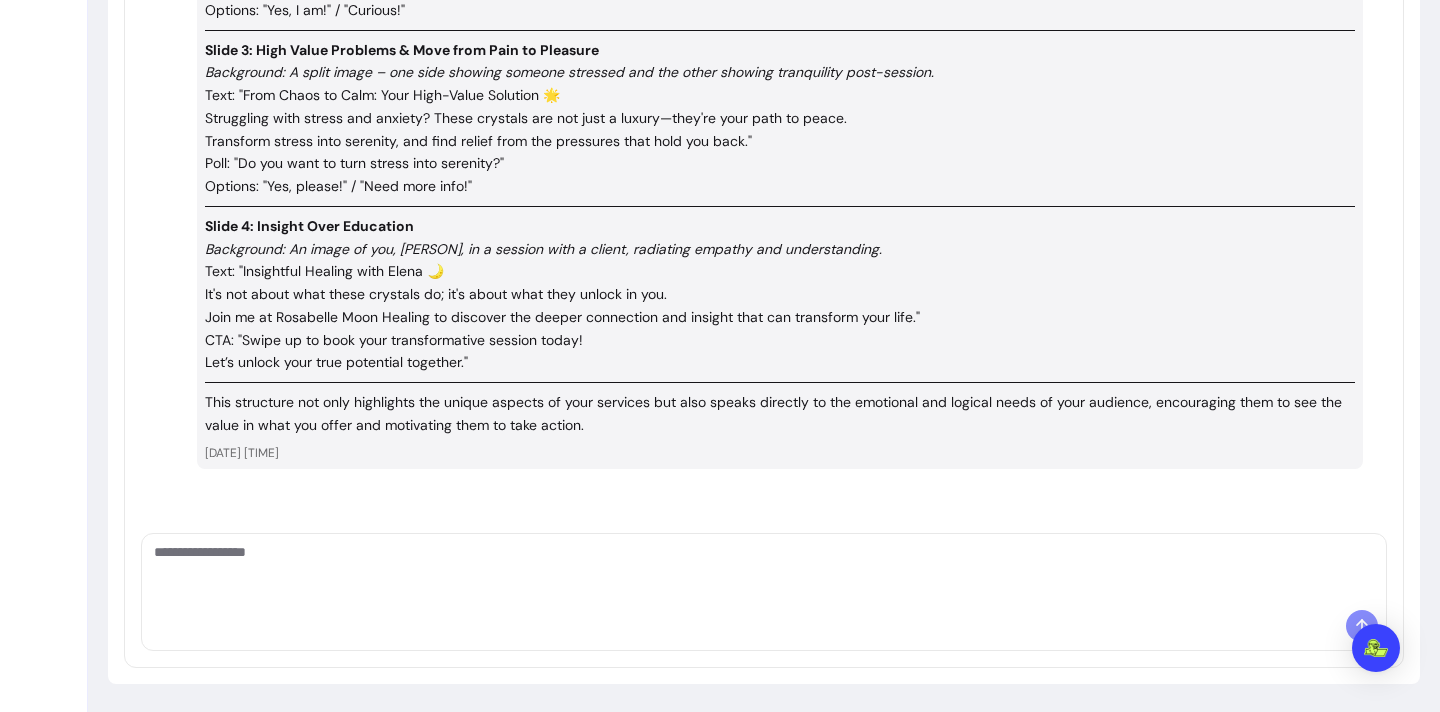 click at bounding box center [764, 572] 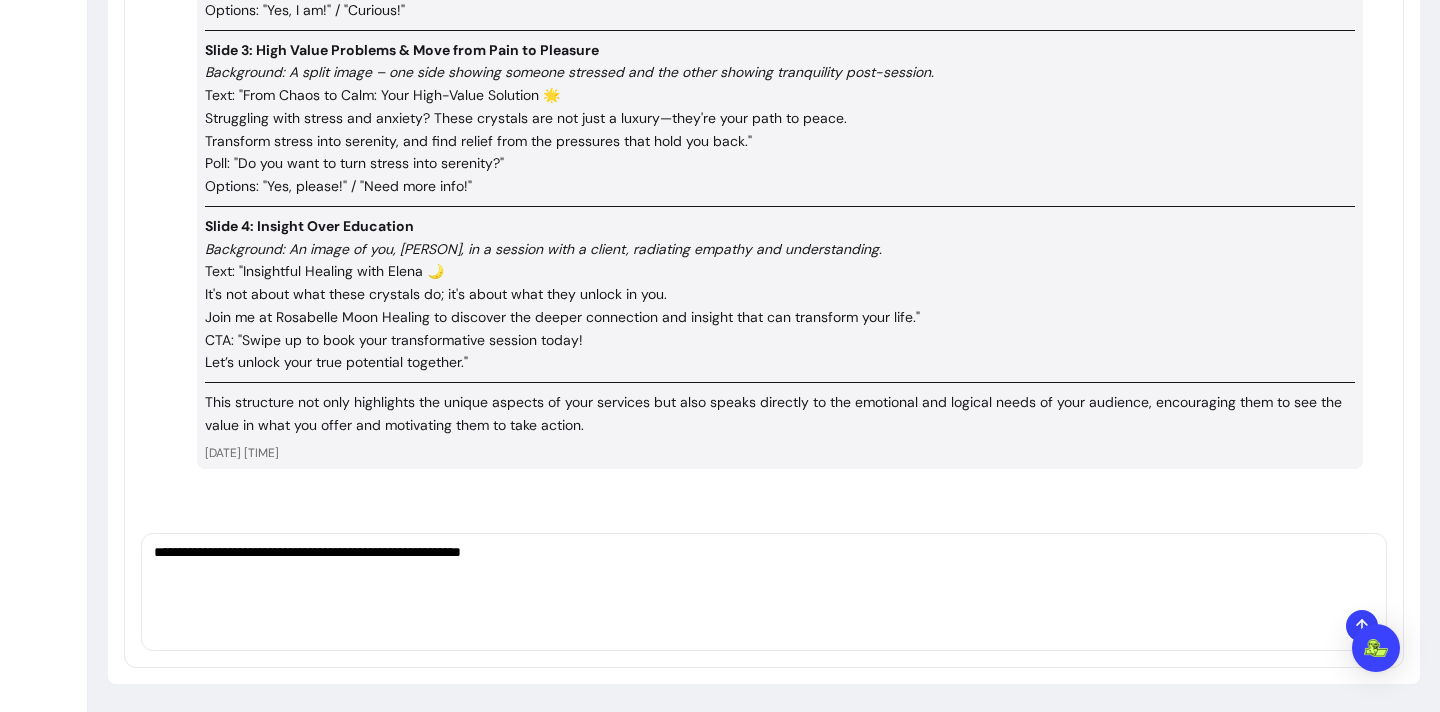 paste on "**********" 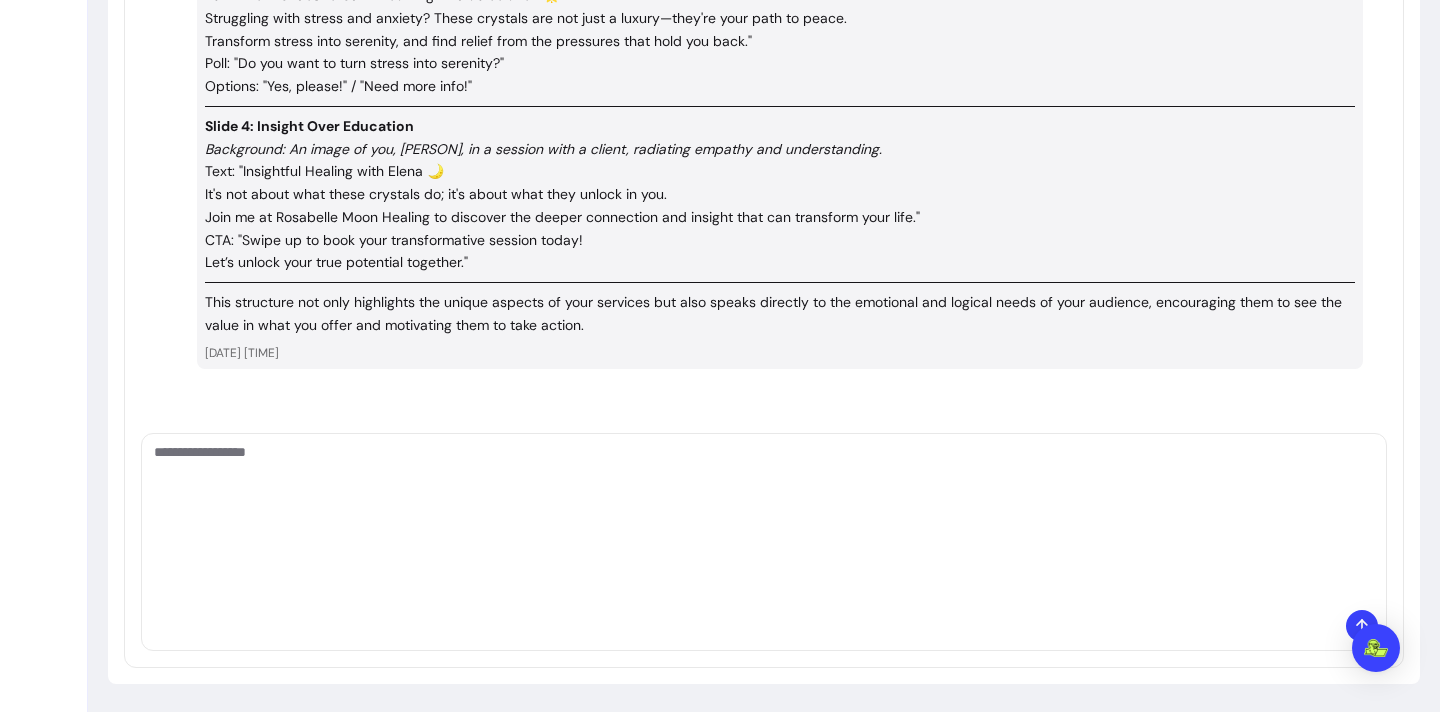 scroll, scrollTop: 0, scrollLeft: 0, axis: both 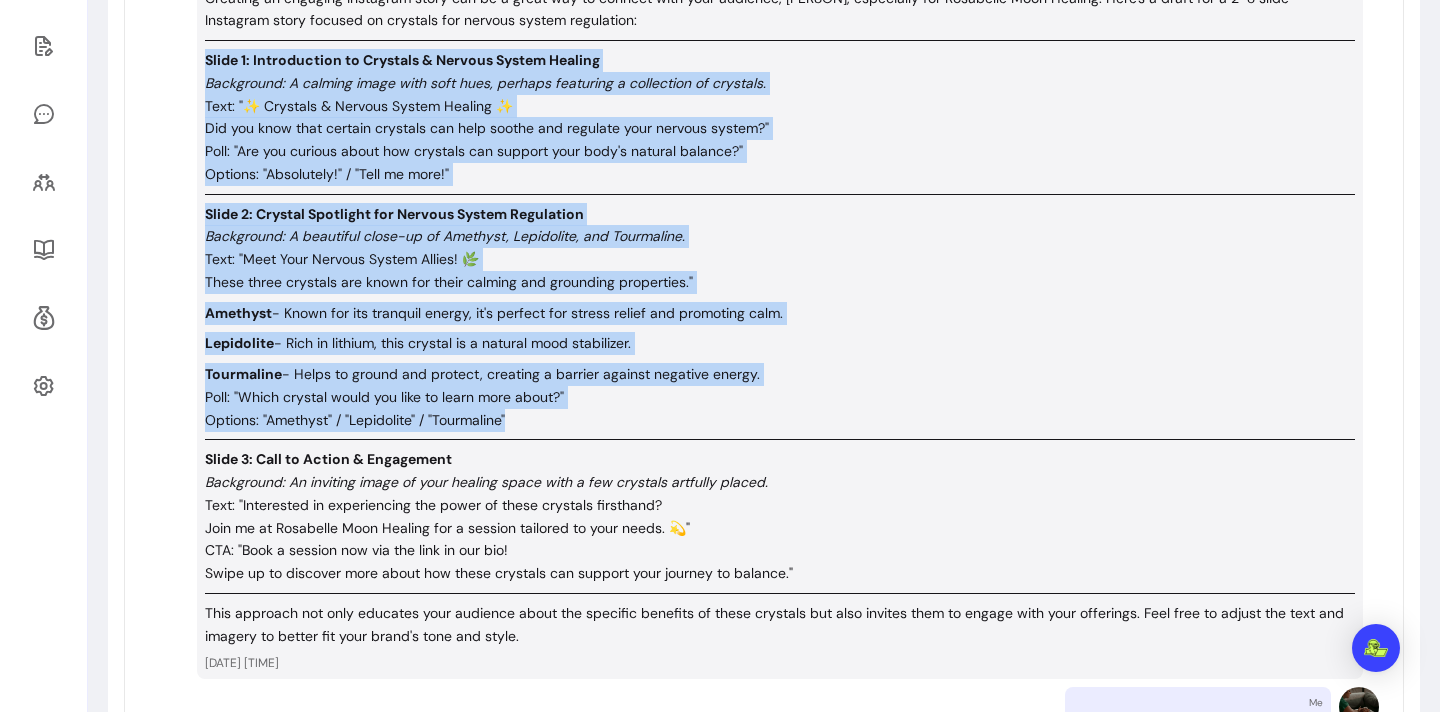 drag, startPoint x: 204, startPoint y: 61, endPoint x: 546, endPoint y: 419, distance: 495.10403 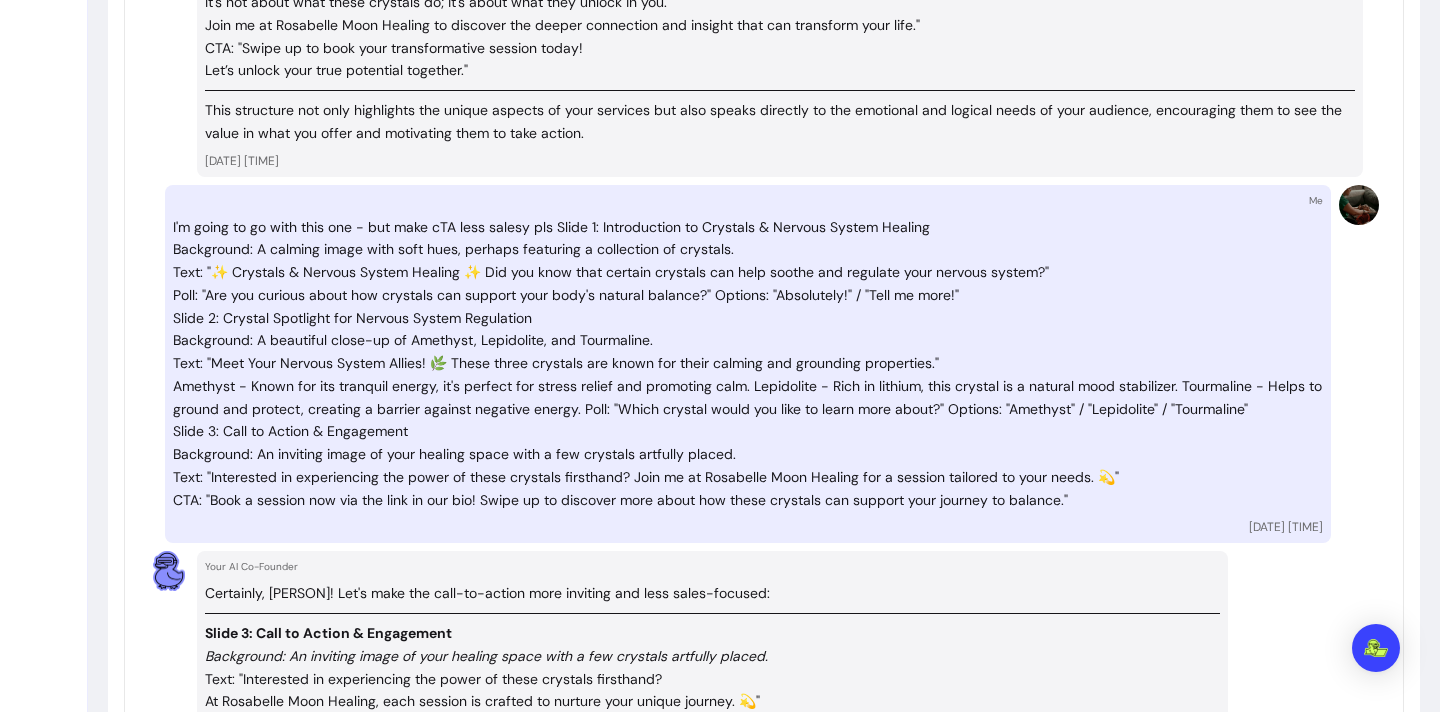scroll, scrollTop: 2440, scrollLeft: 0, axis: vertical 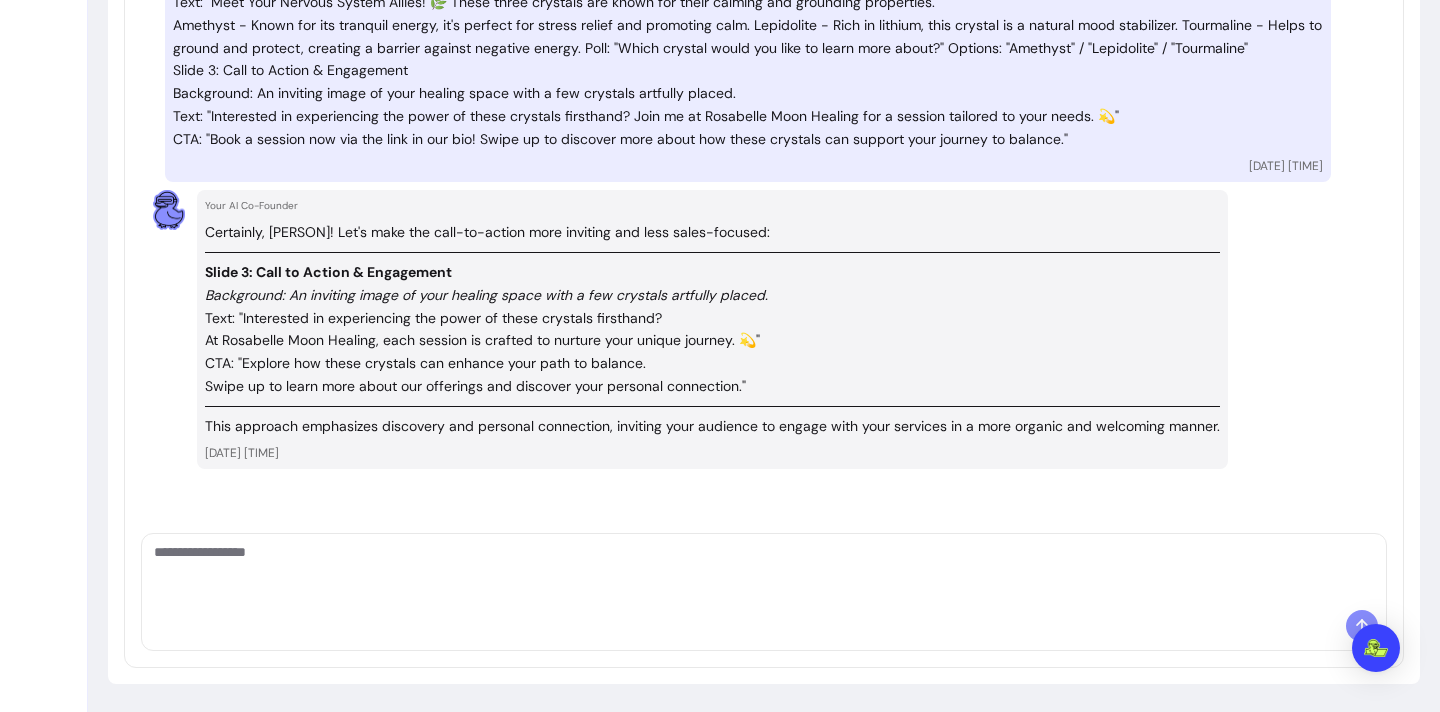 click at bounding box center [764, 572] 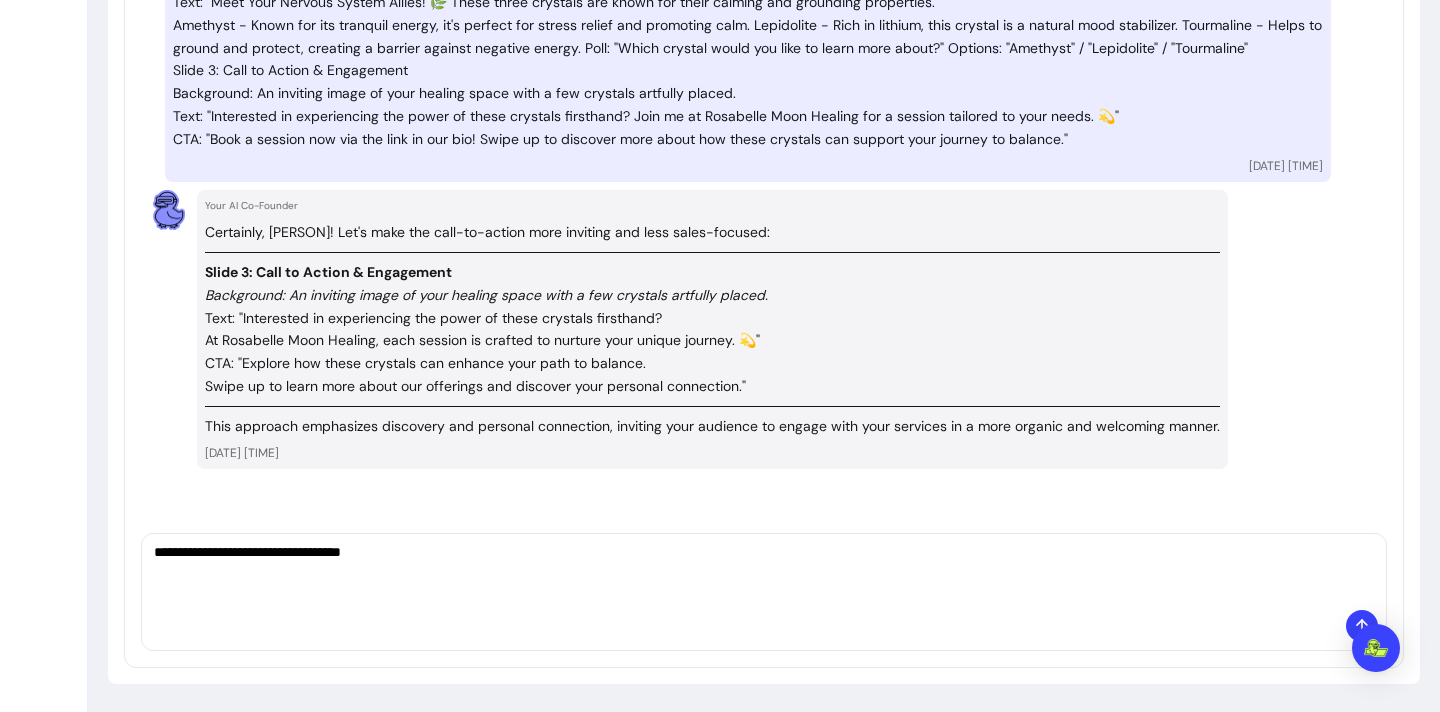 paste on "**********" 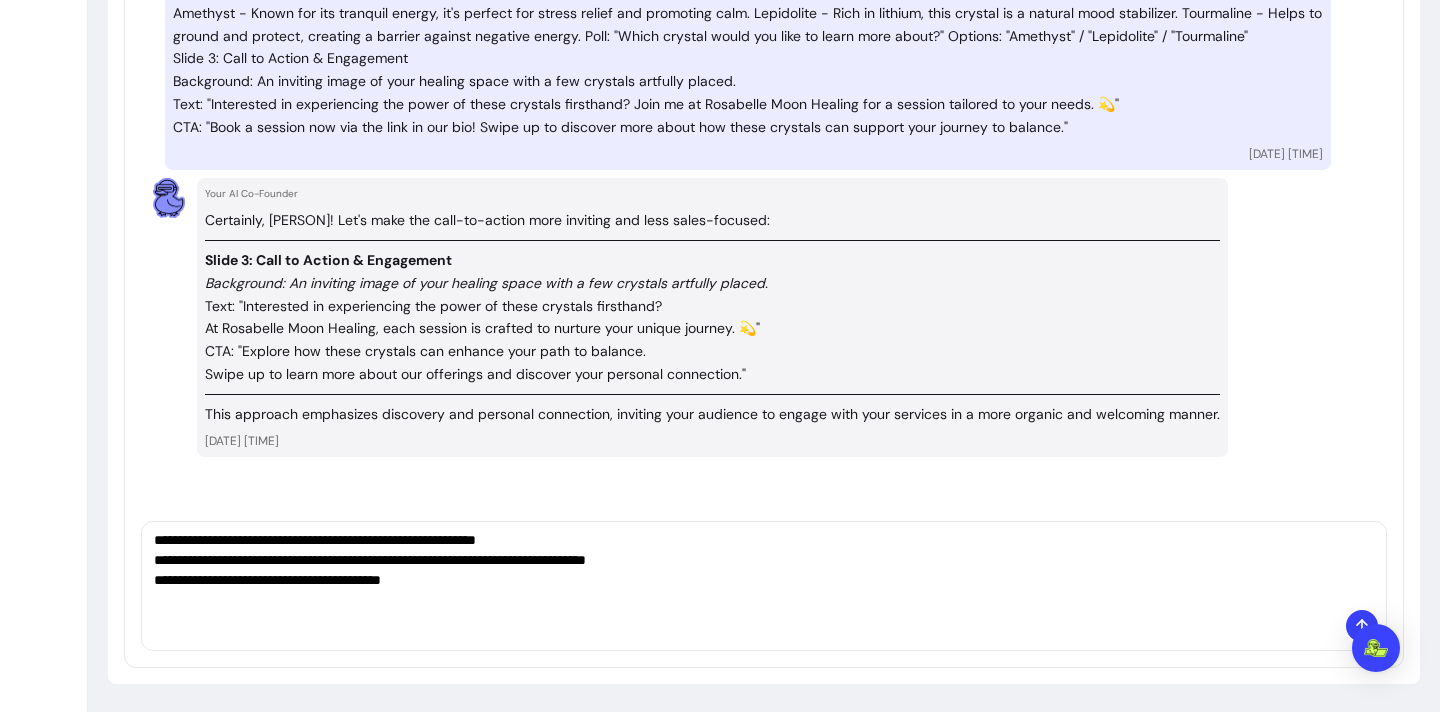 scroll, scrollTop: 0, scrollLeft: 0, axis: both 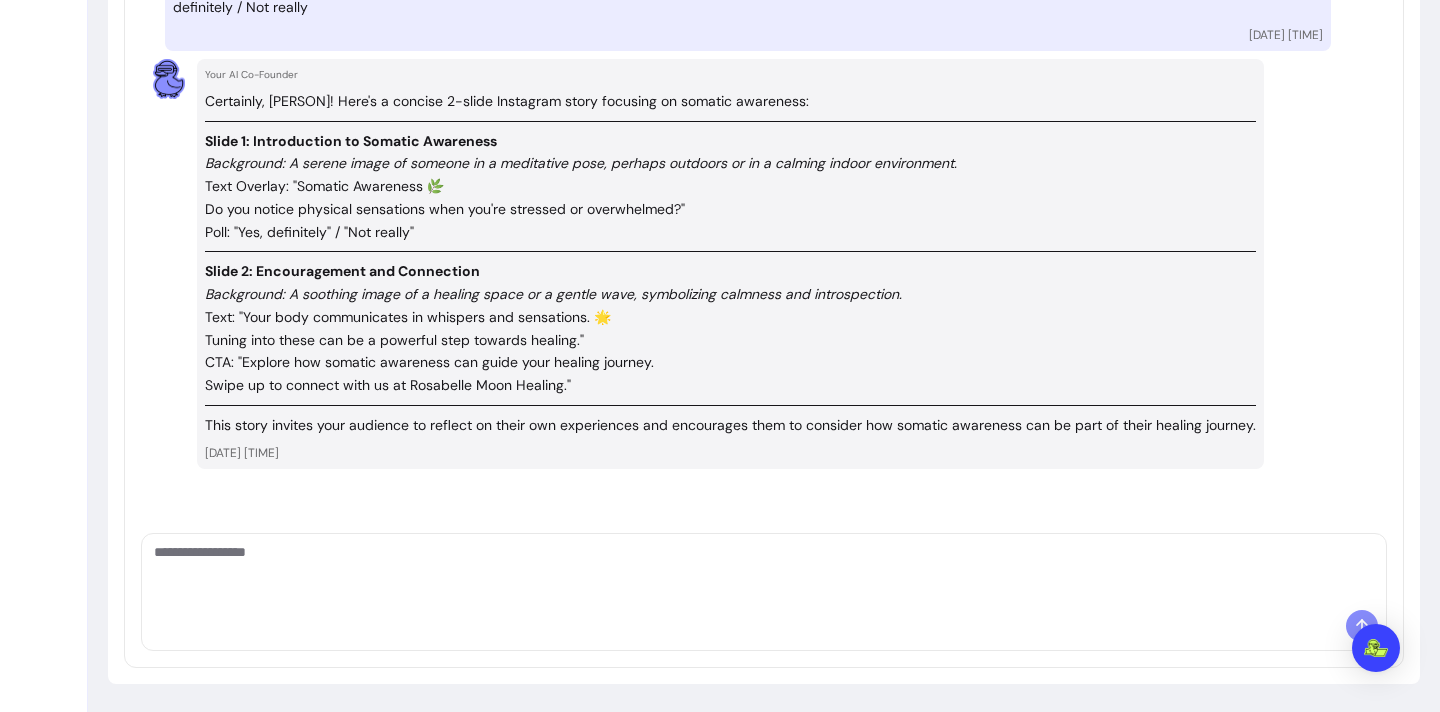 click at bounding box center [764, 572] 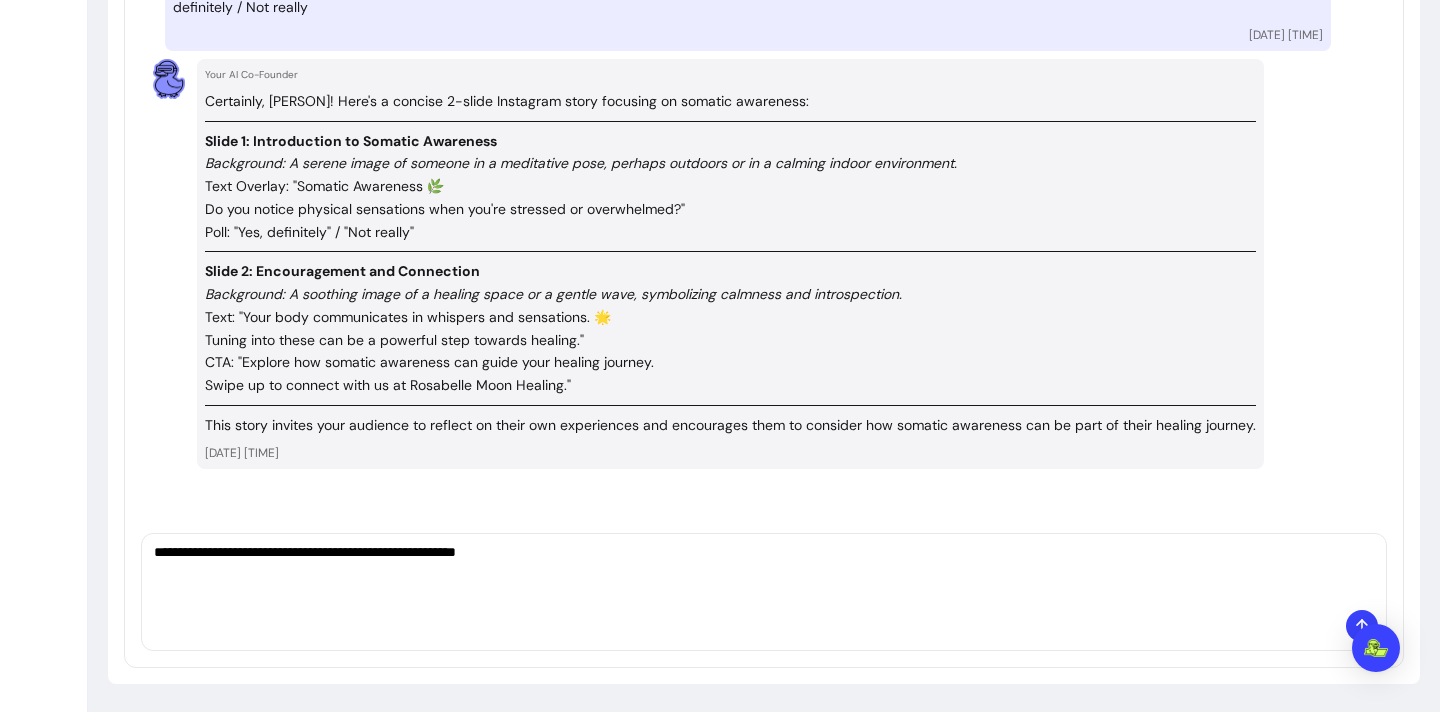 type on "**********" 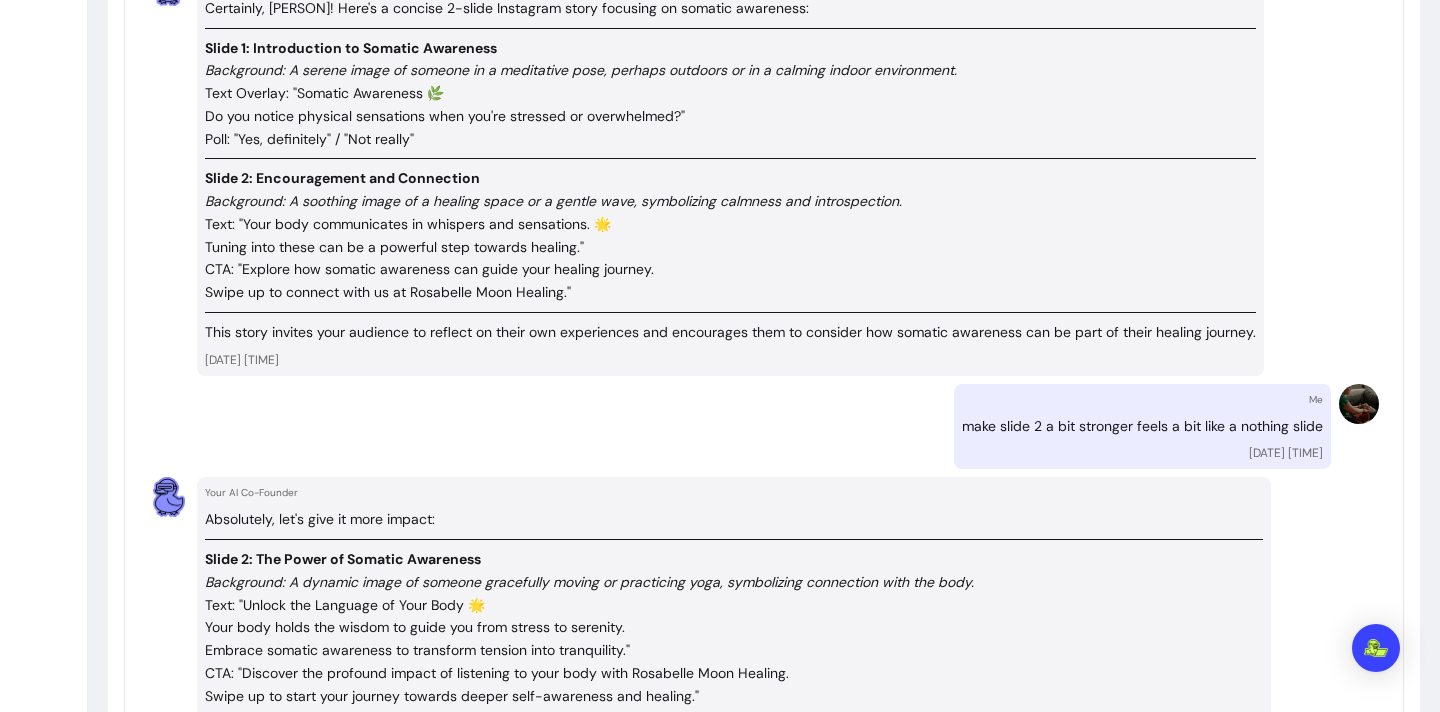 scroll, scrollTop: 2956, scrollLeft: 0, axis: vertical 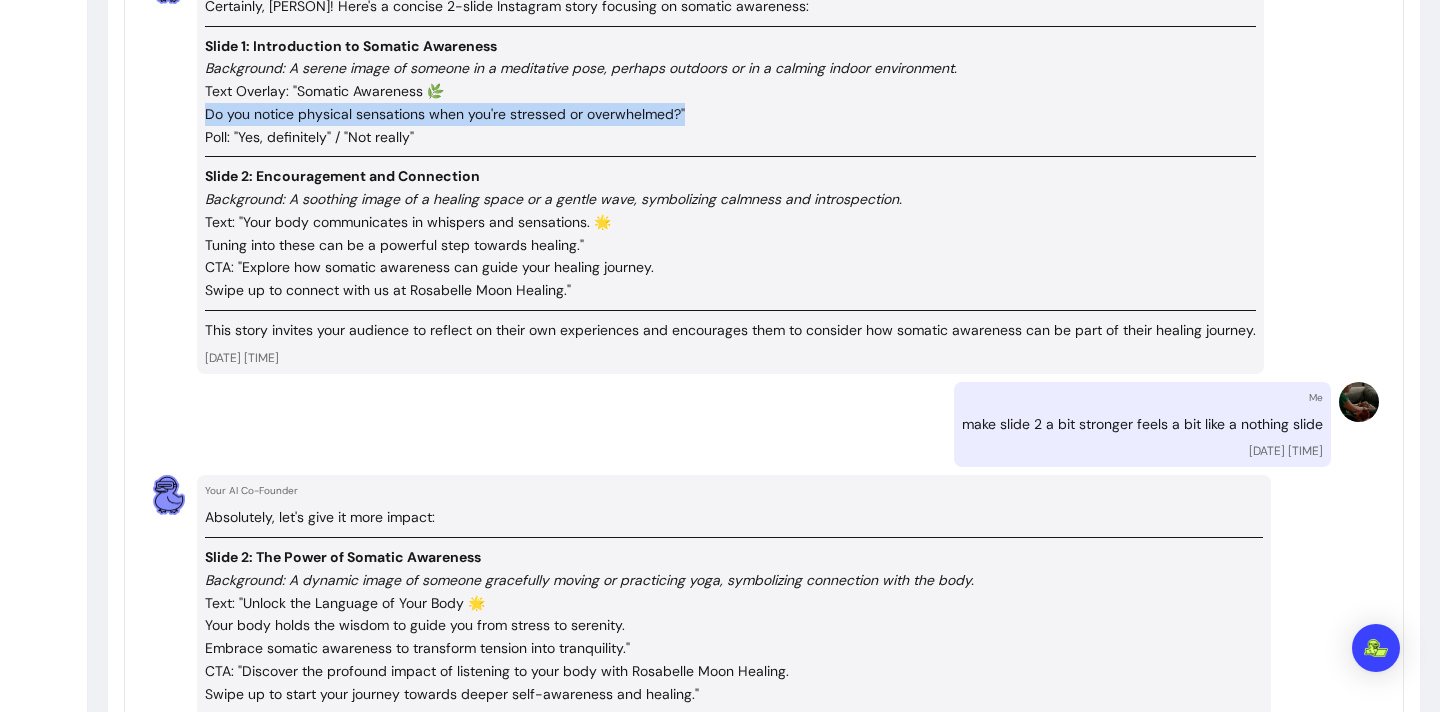 drag, startPoint x: 207, startPoint y: 224, endPoint x: 725, endPoint y: 236, distance: 518.139 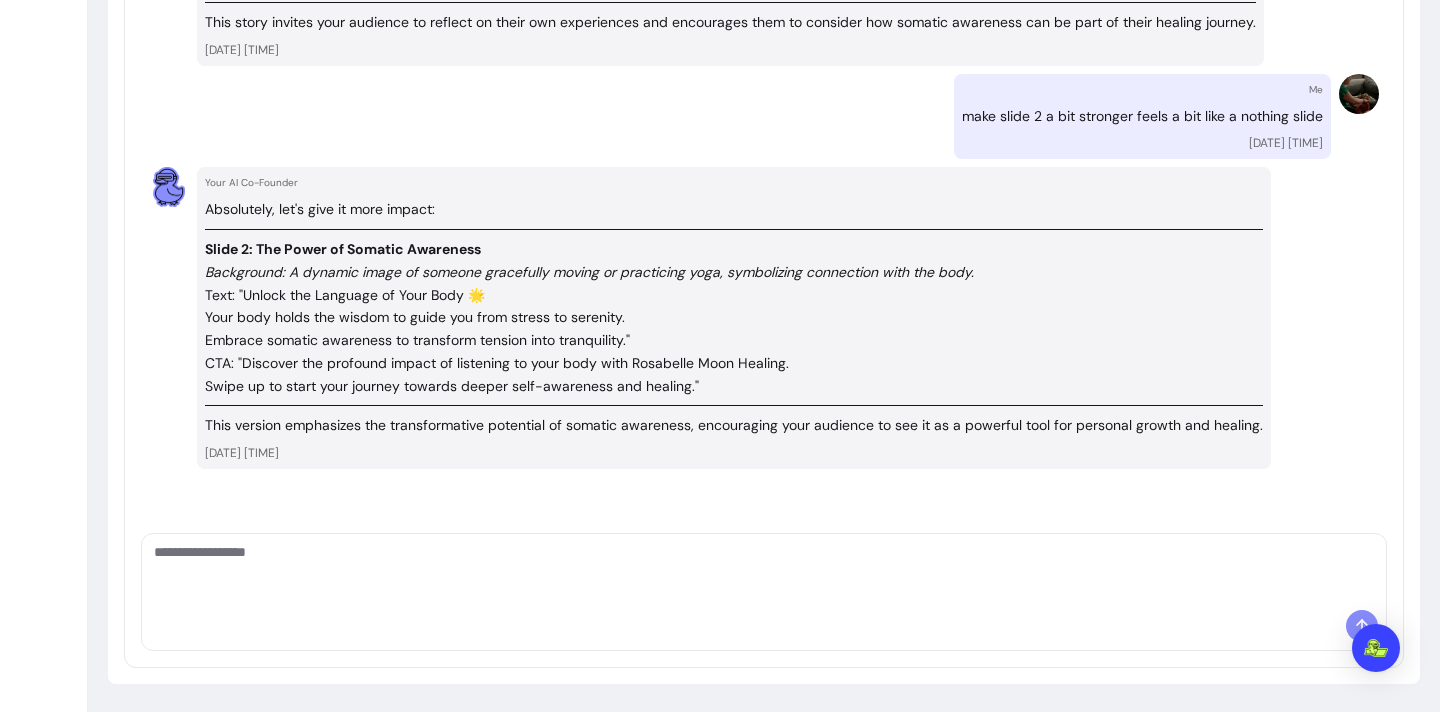 click at bounding box center [764, 572] 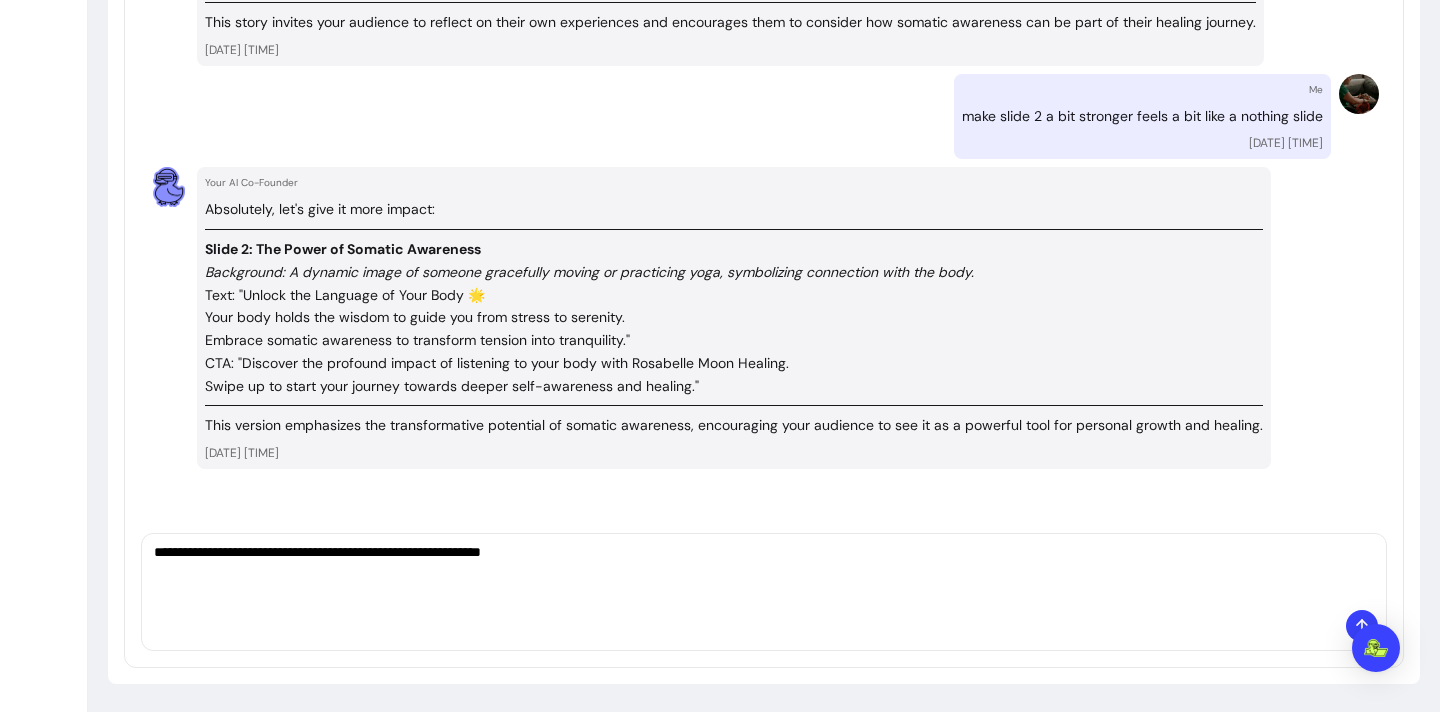 paste on "**********" 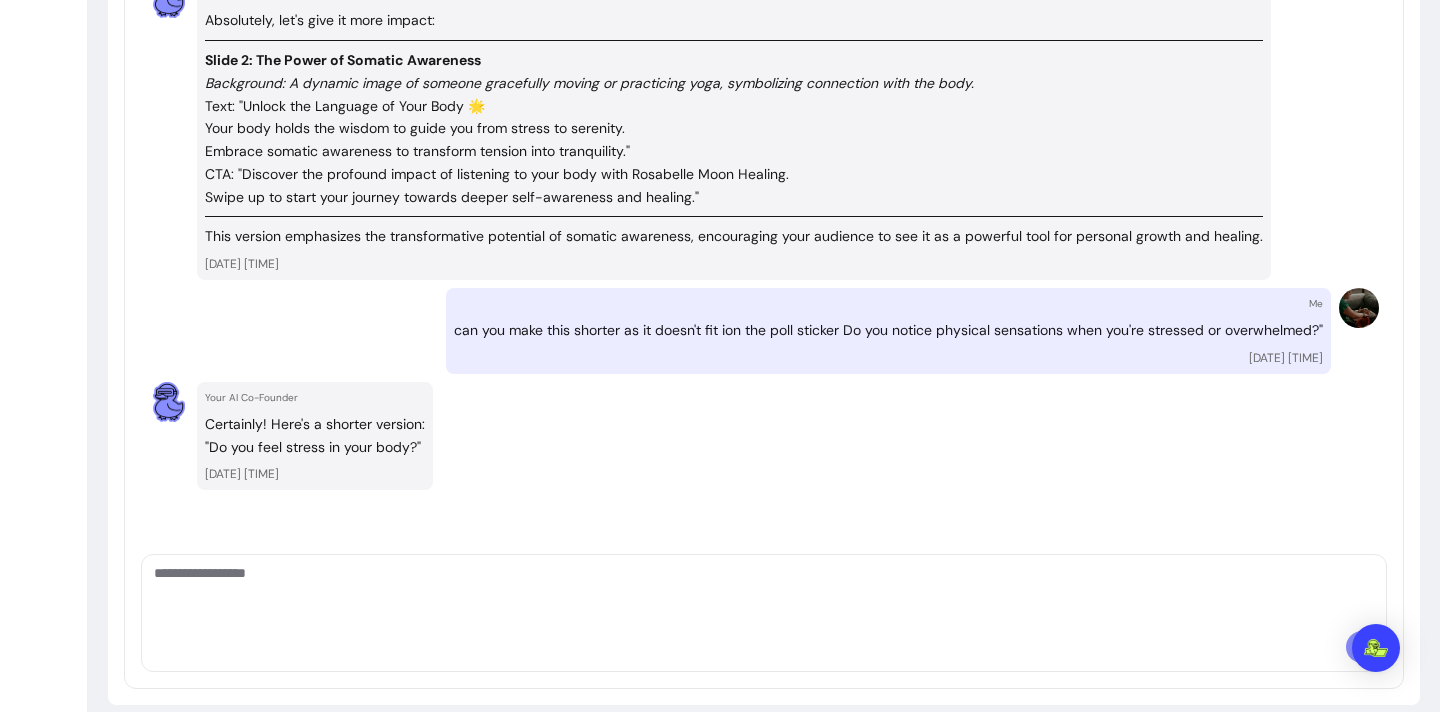 scroll, scrollTop: 3526, scrollLeft: 0, axis: vertical 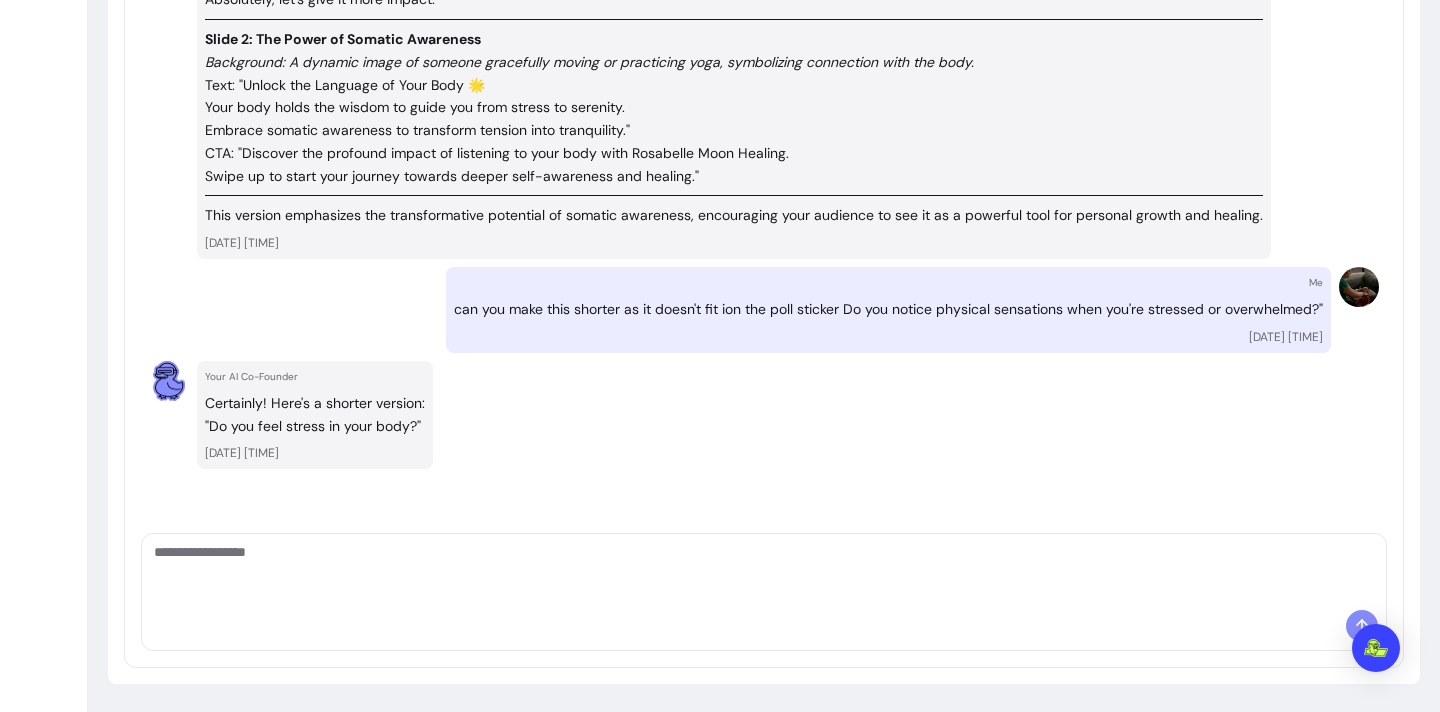 click at bounding box center [764, 572] 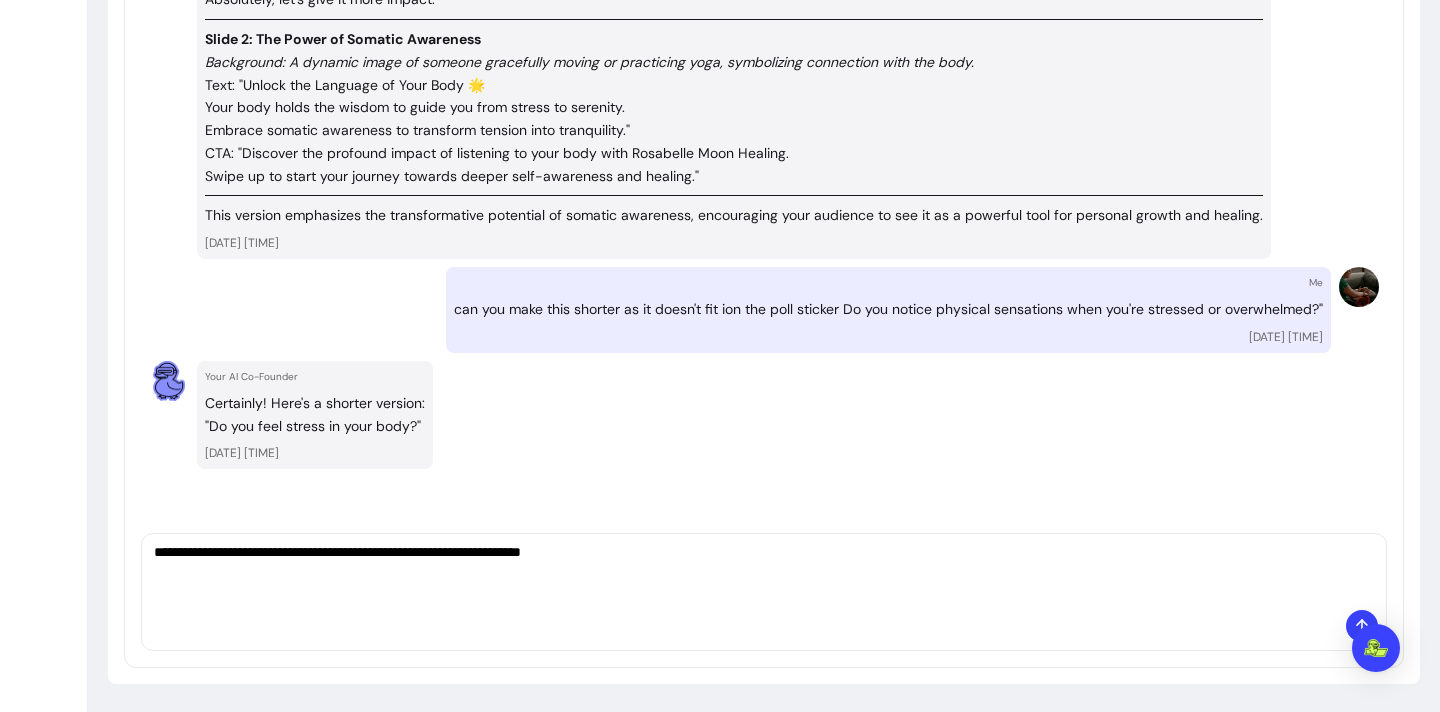type on "**********" 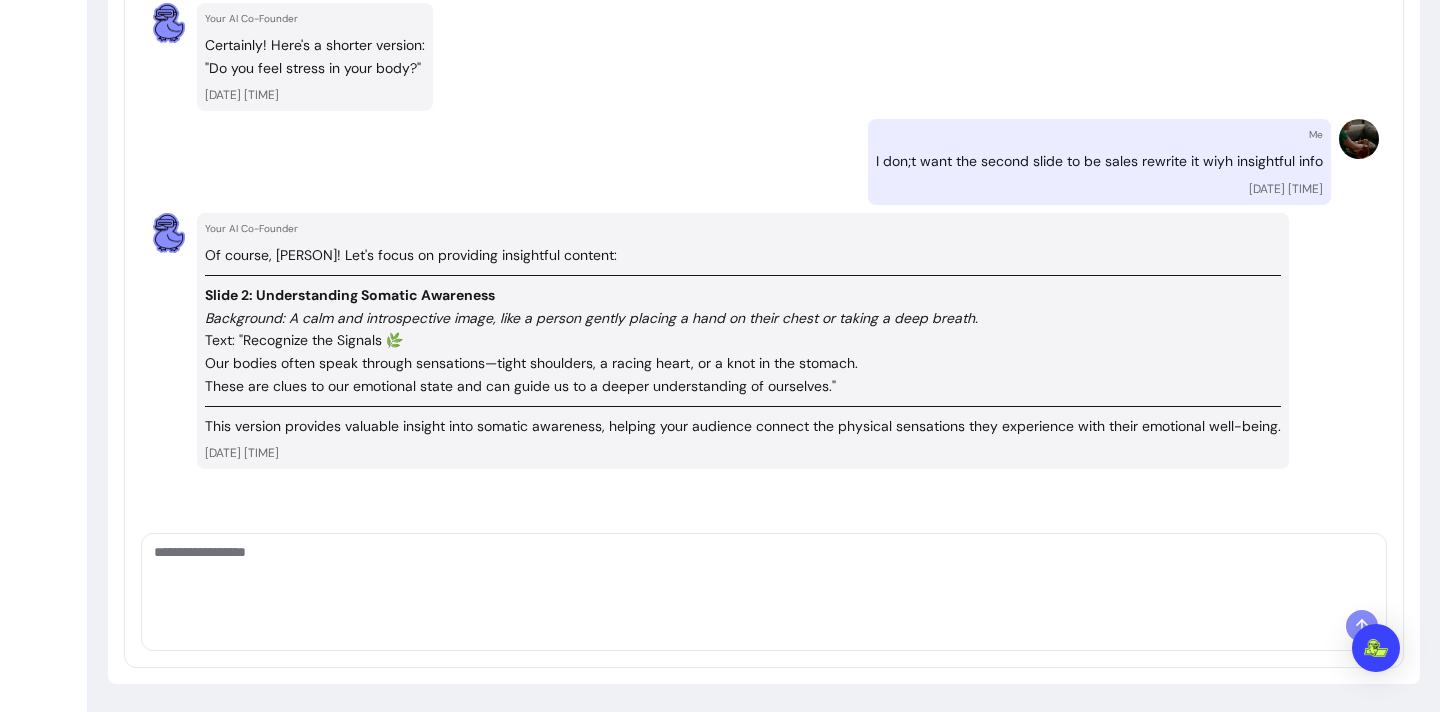 scroll, scrollTop: 3886, scrollLeft: 0, axis: vertical 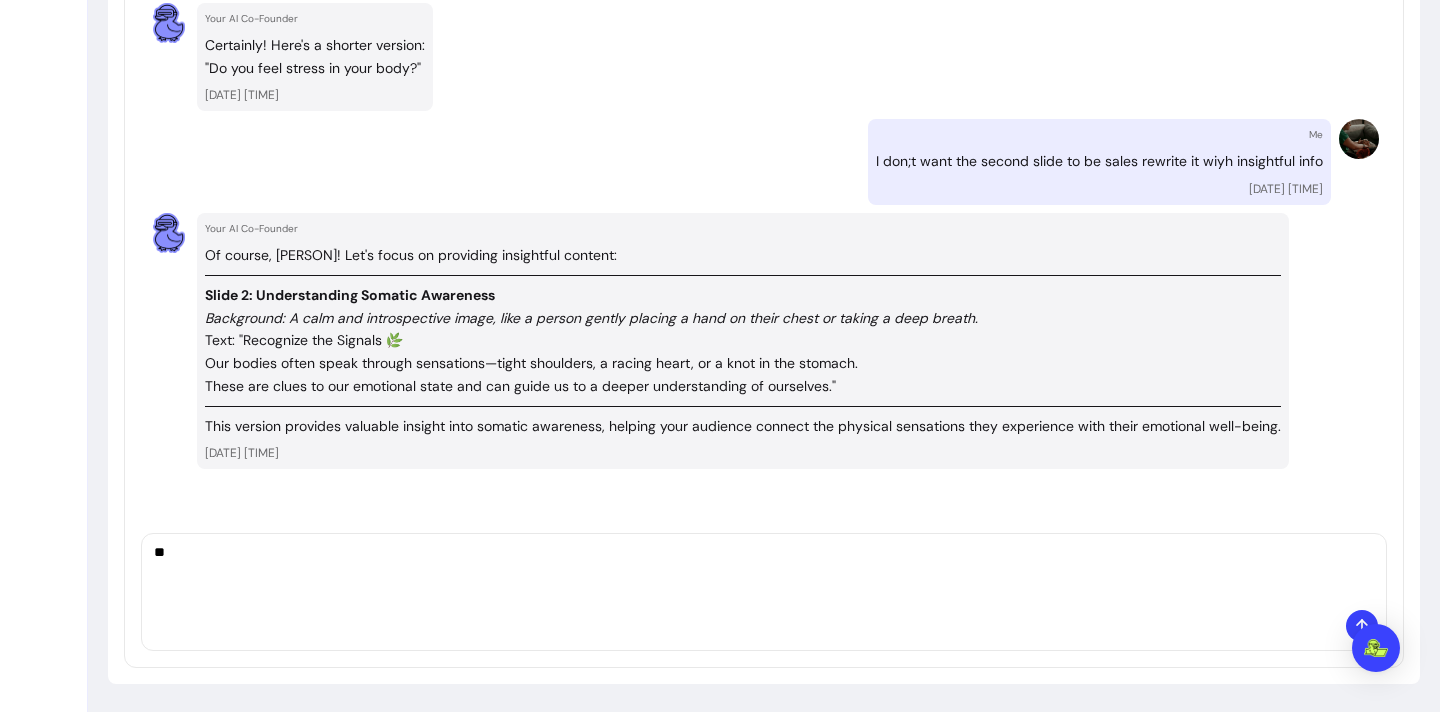 type on "*" 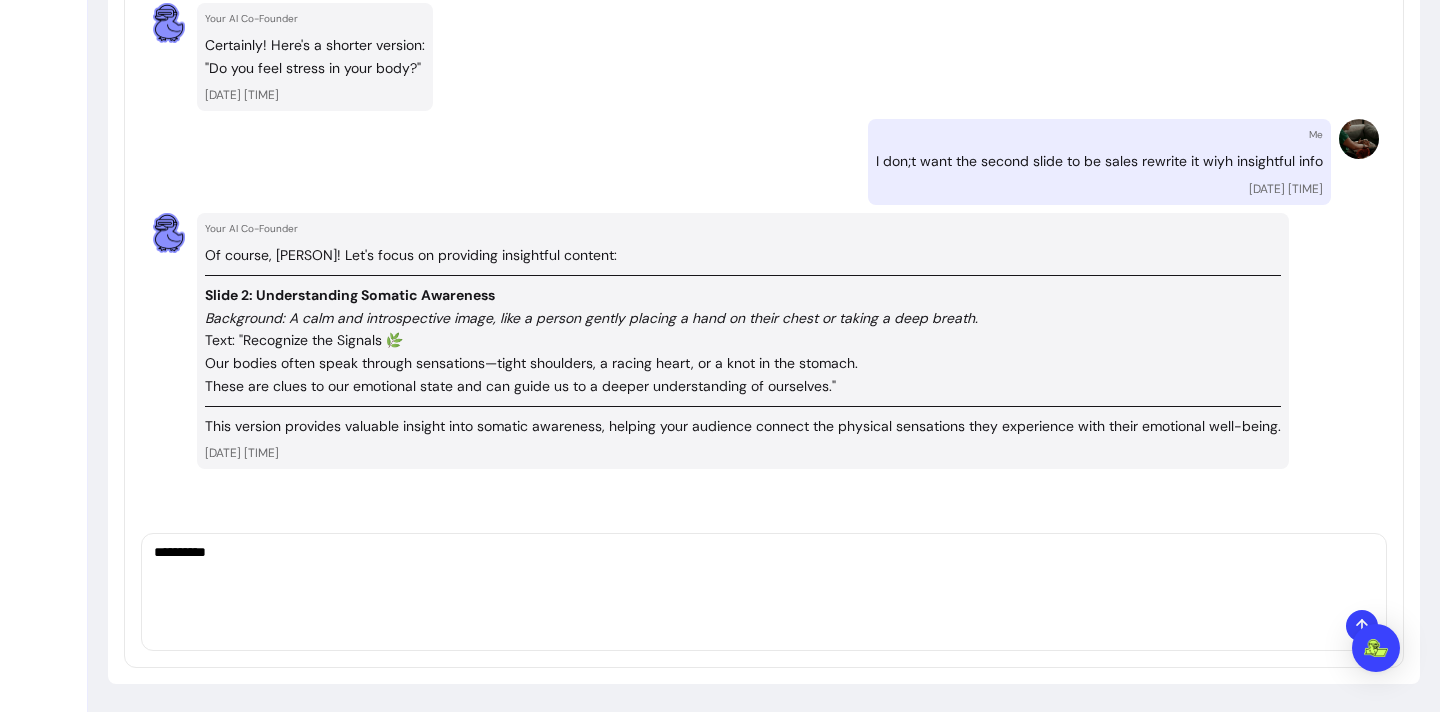 click on "*********" at bounding box center (764, 572) 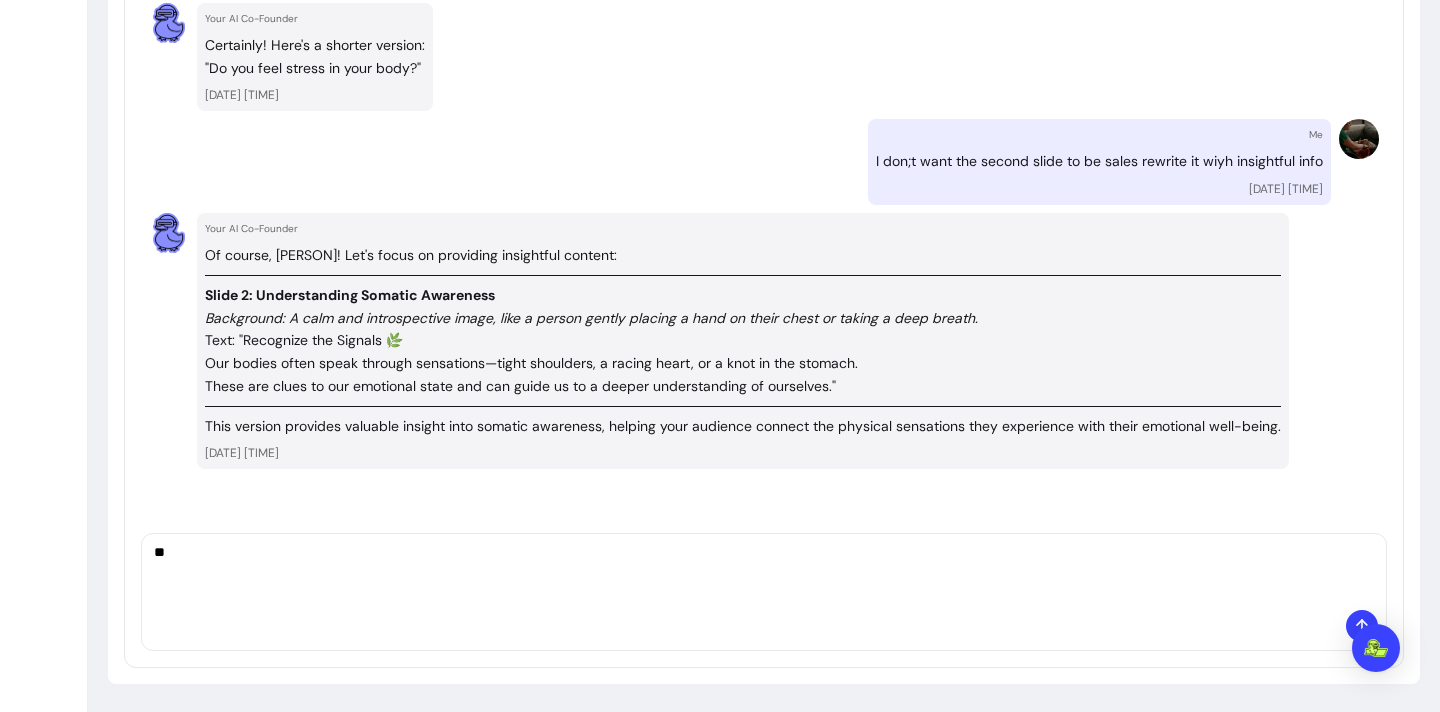 type on "*" 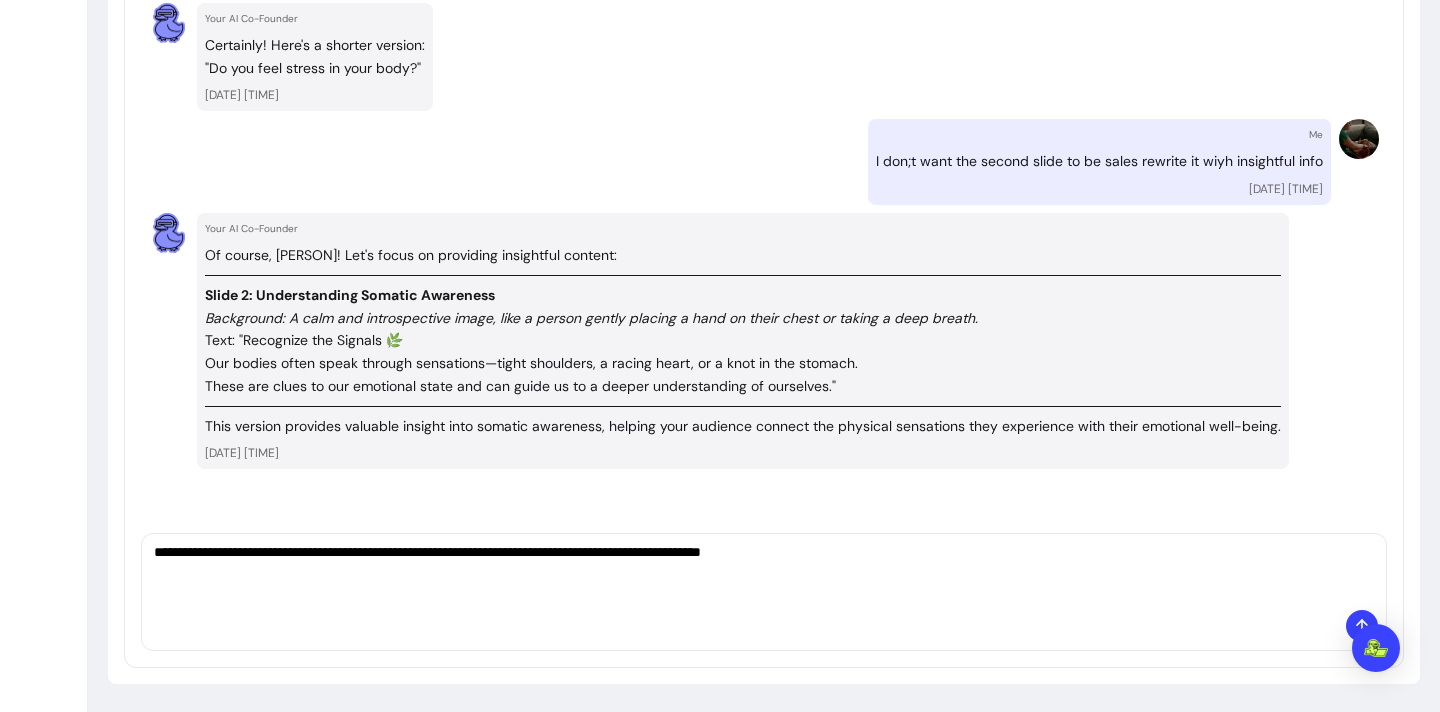 type on "**********" 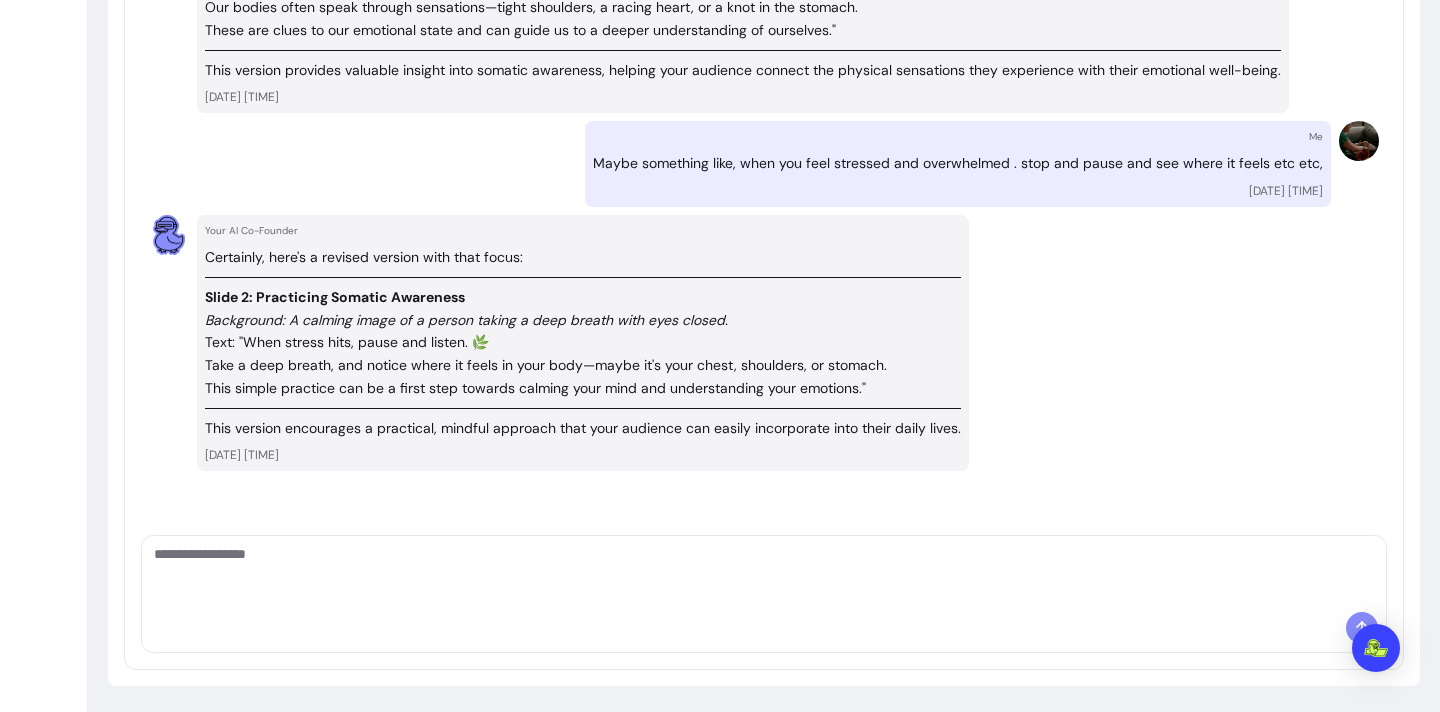 scroll, scrollTop: 4192, scrollLeft: 0, axis: vertical 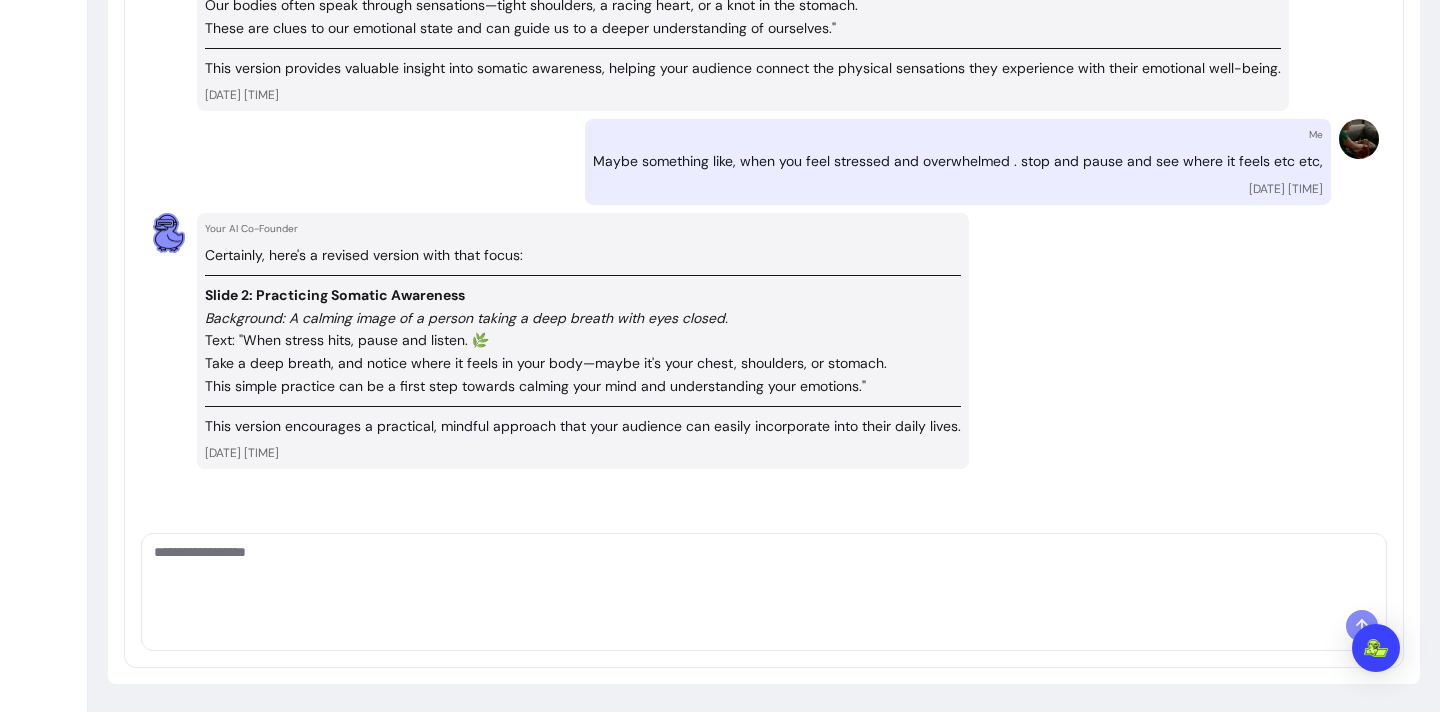 click at bounding box center (764, 572) 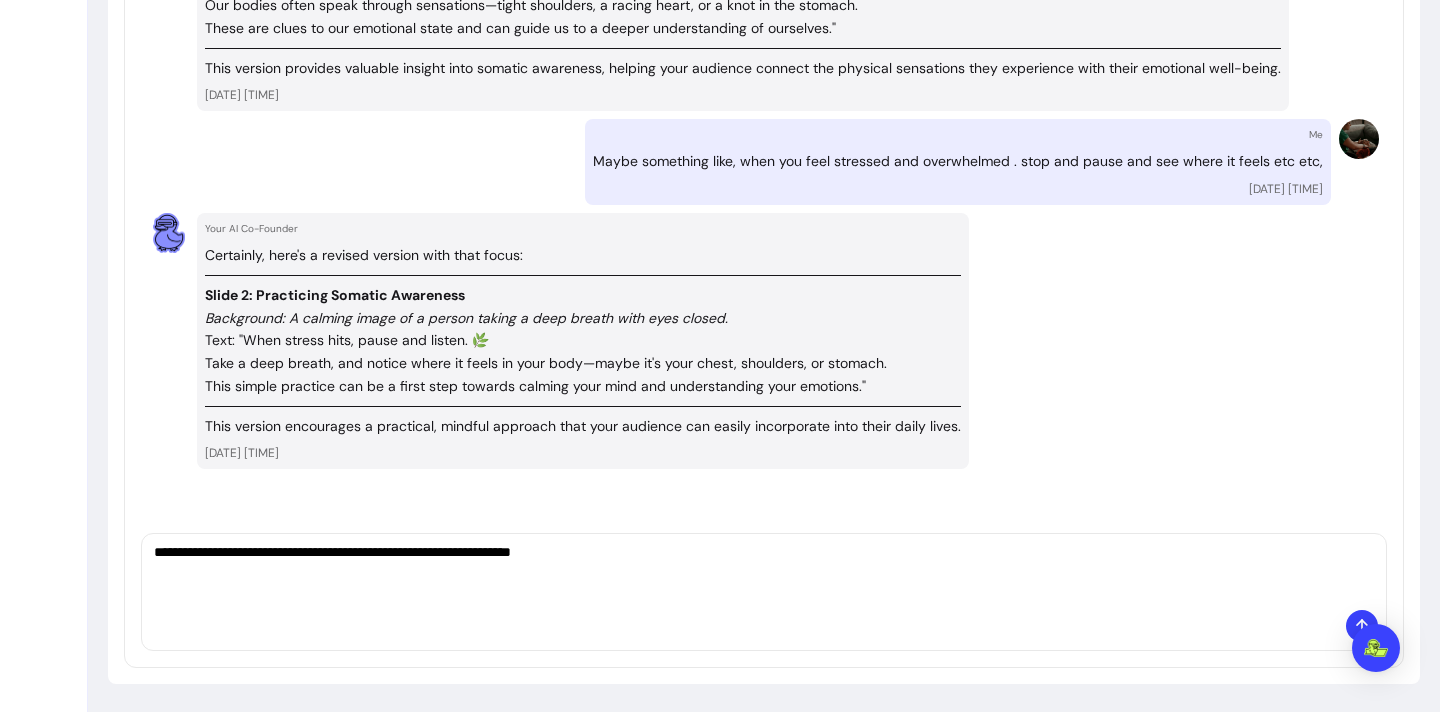 type on "**********" 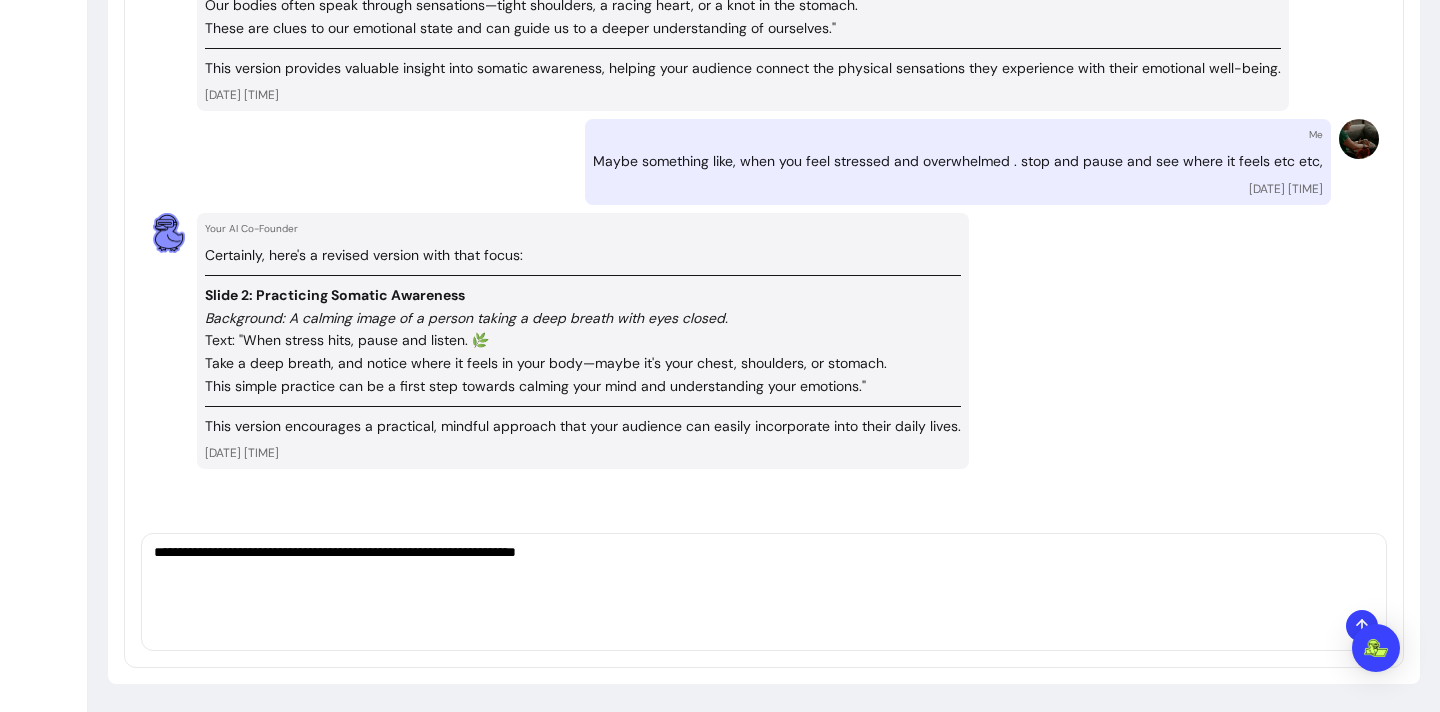 type 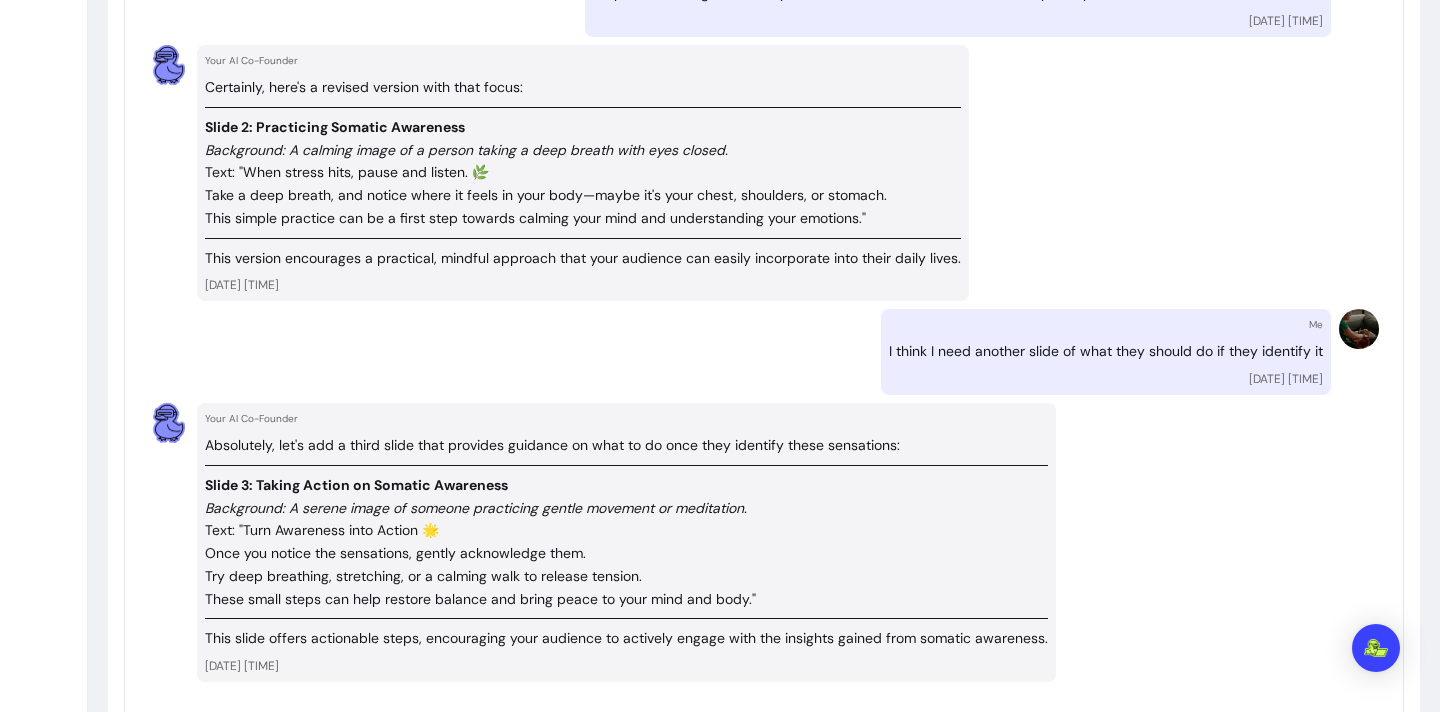 scroll, scrollTop: 4357, scrollLeft: 0, axis: vertical 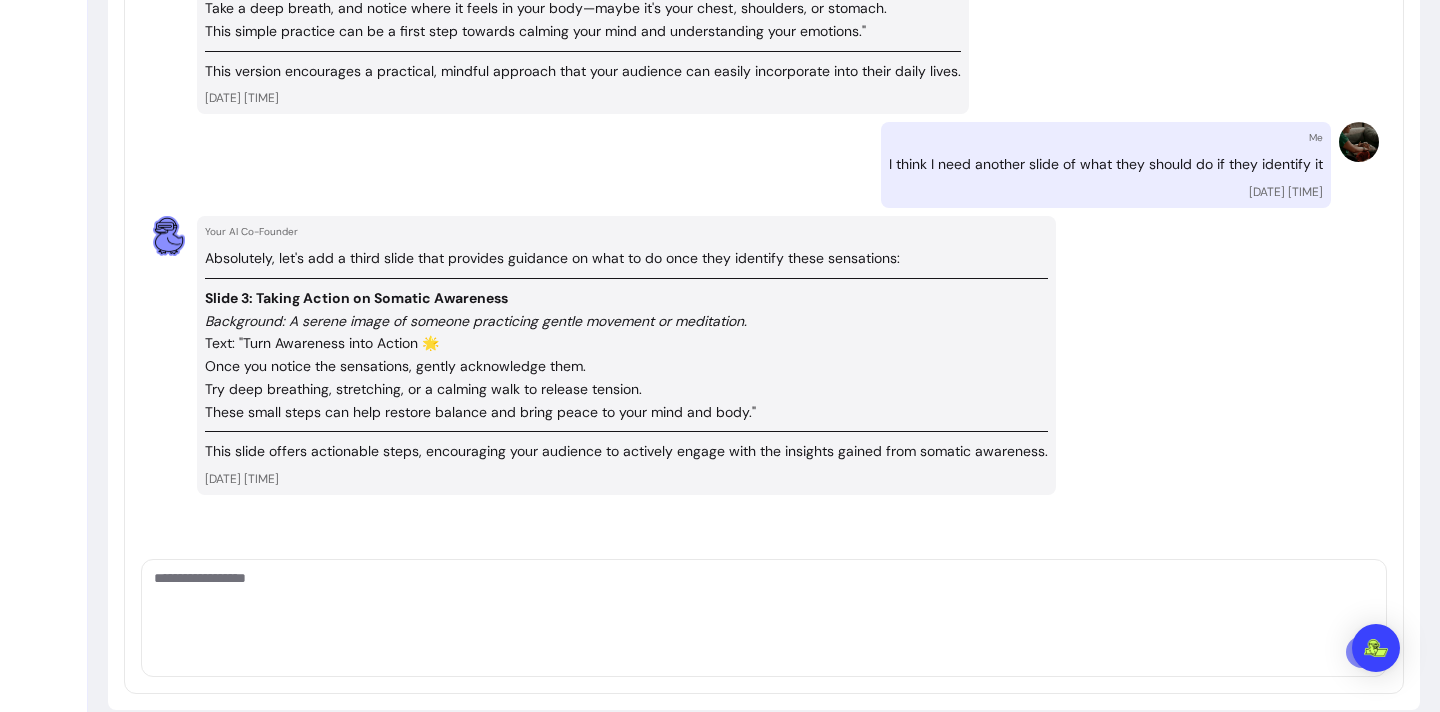 click on "Creating an engaging Instagram story can be a great way to connect with your audience, [PERSON], especially for Rosabelle Moon Healing. Here's a draft for a 2-3 slide Instagram story focused on crystals for nervous system regulation:
Text: "✨ Crystals & Nervous System Healing ✨" at bounding box center (764, -1879) 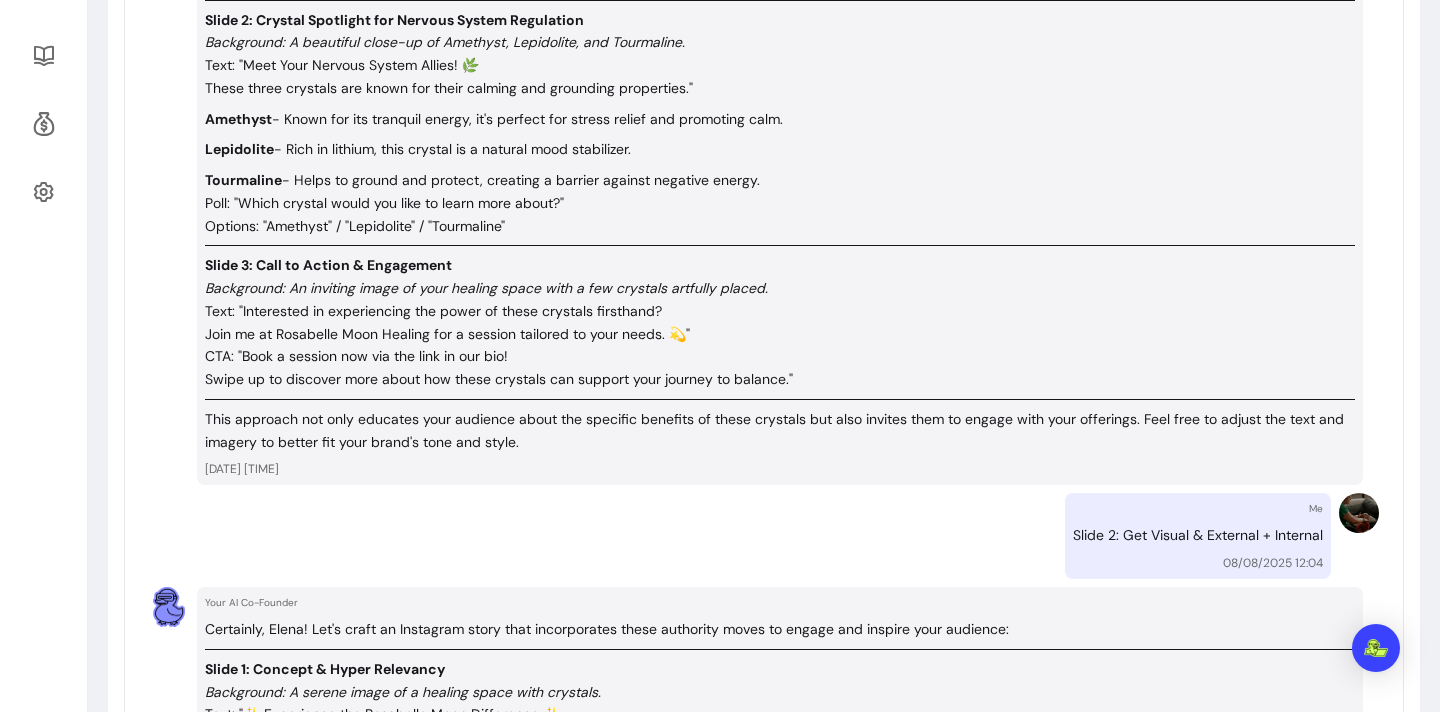 scroll, scrollTop: 0, scrollLeft: 0, axis: both 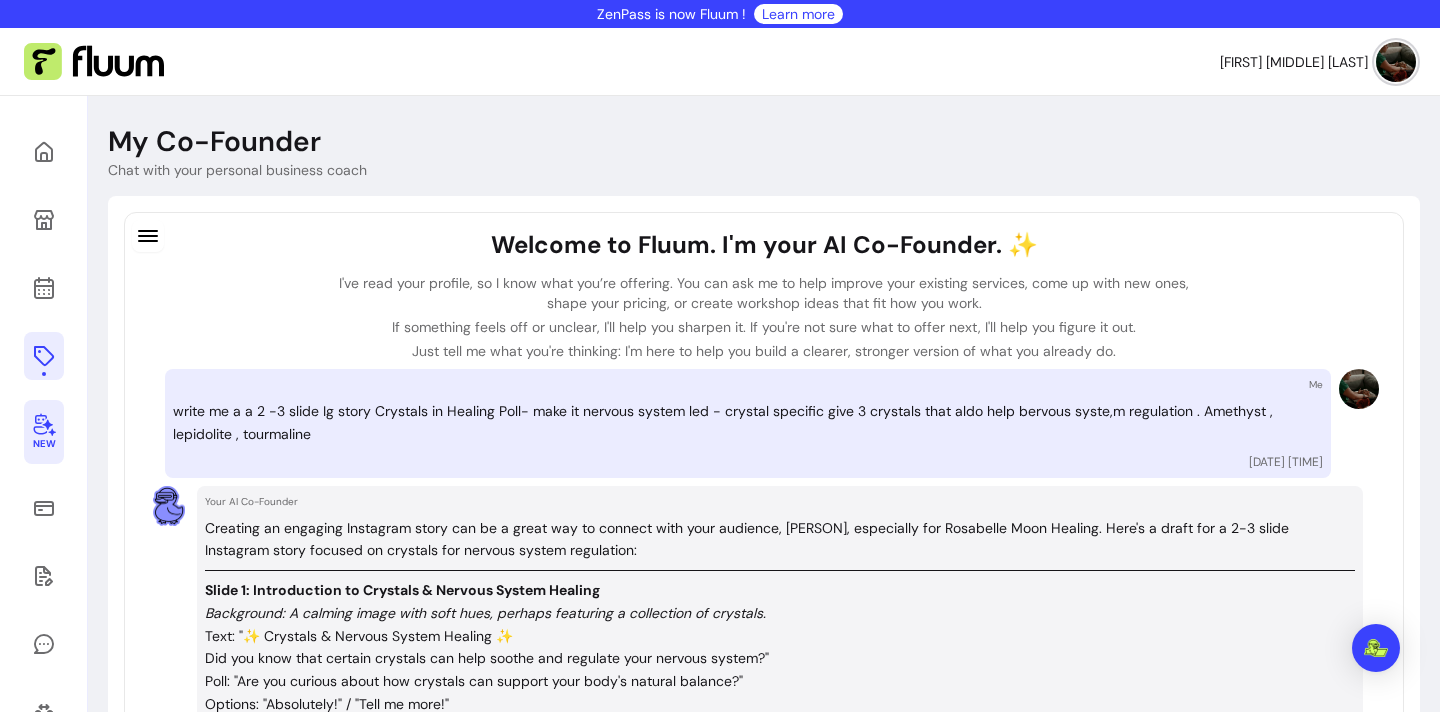 click 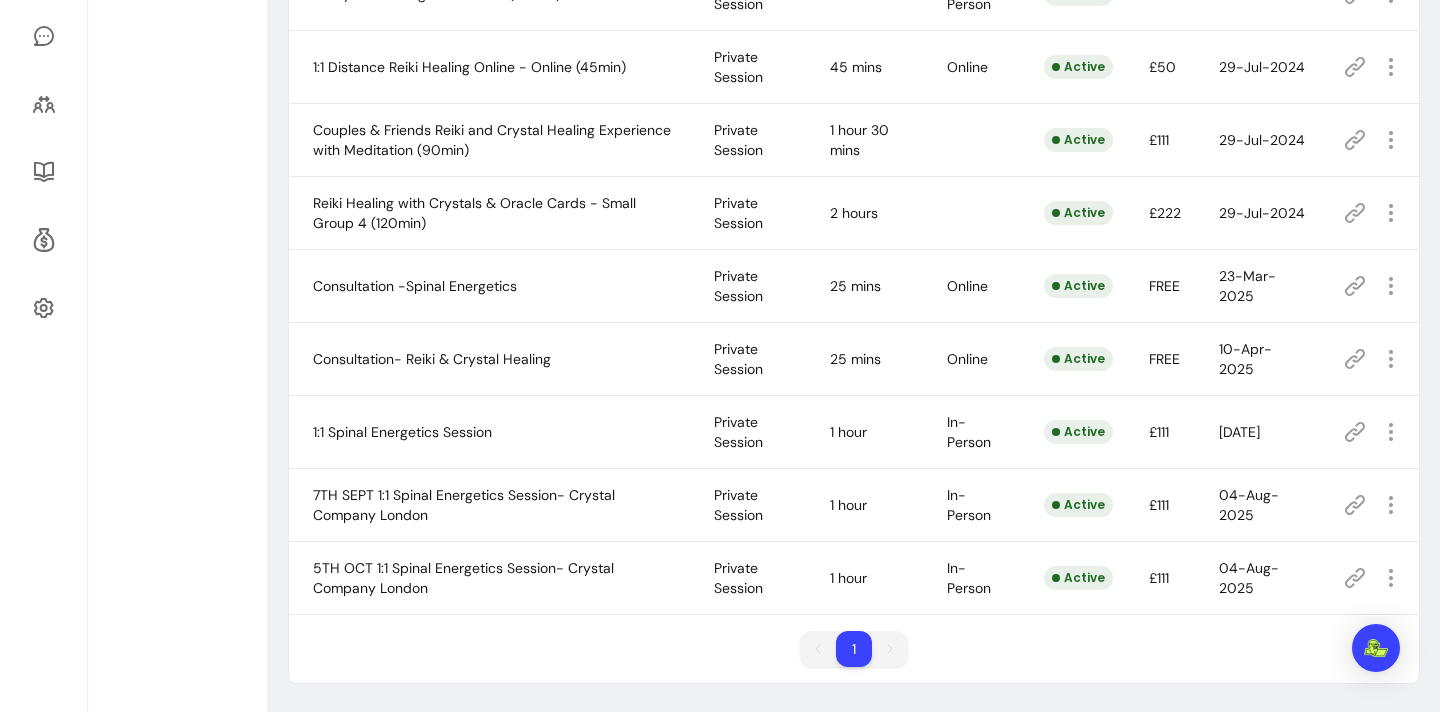 scroll, scrollTop: 0, scrollLeft: 0, axis: both 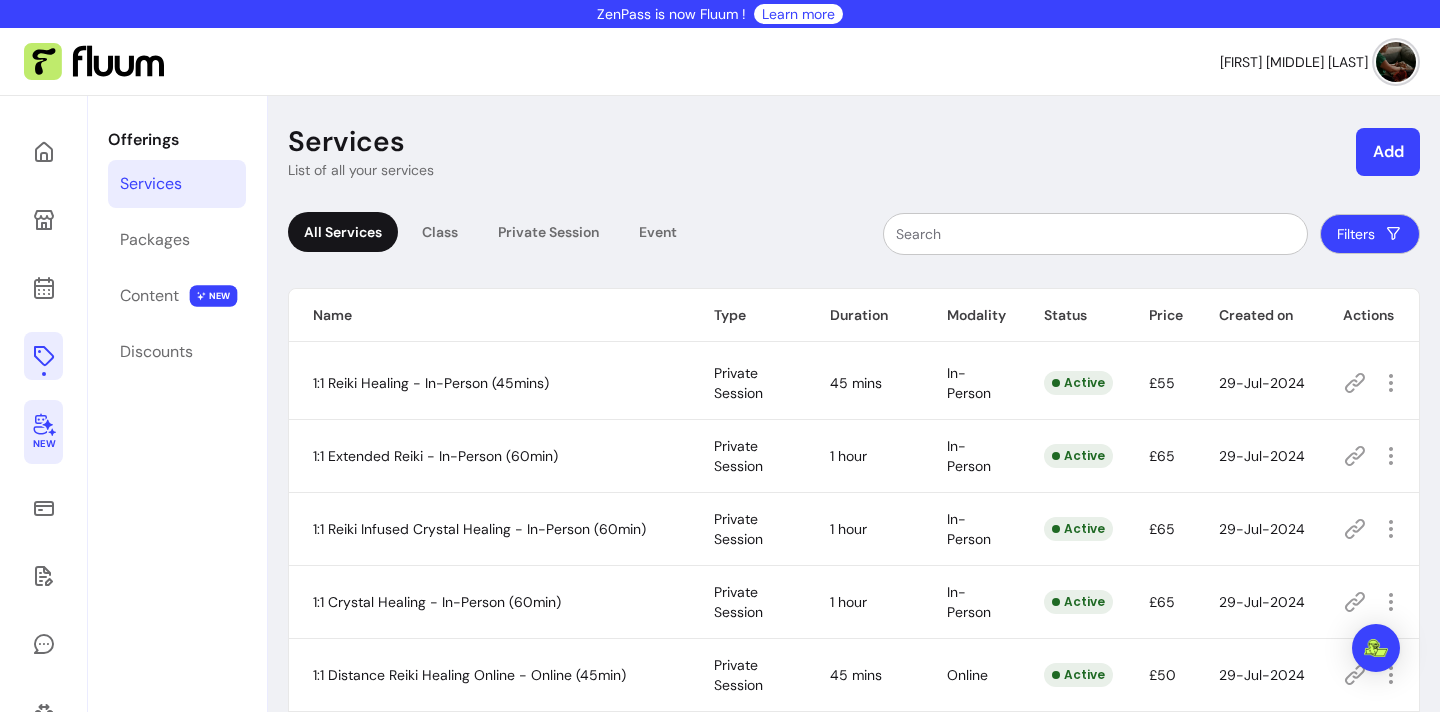 click on "Offerings Services   Packages   Content     NEW Discounts" at bounding box center (177, 708) 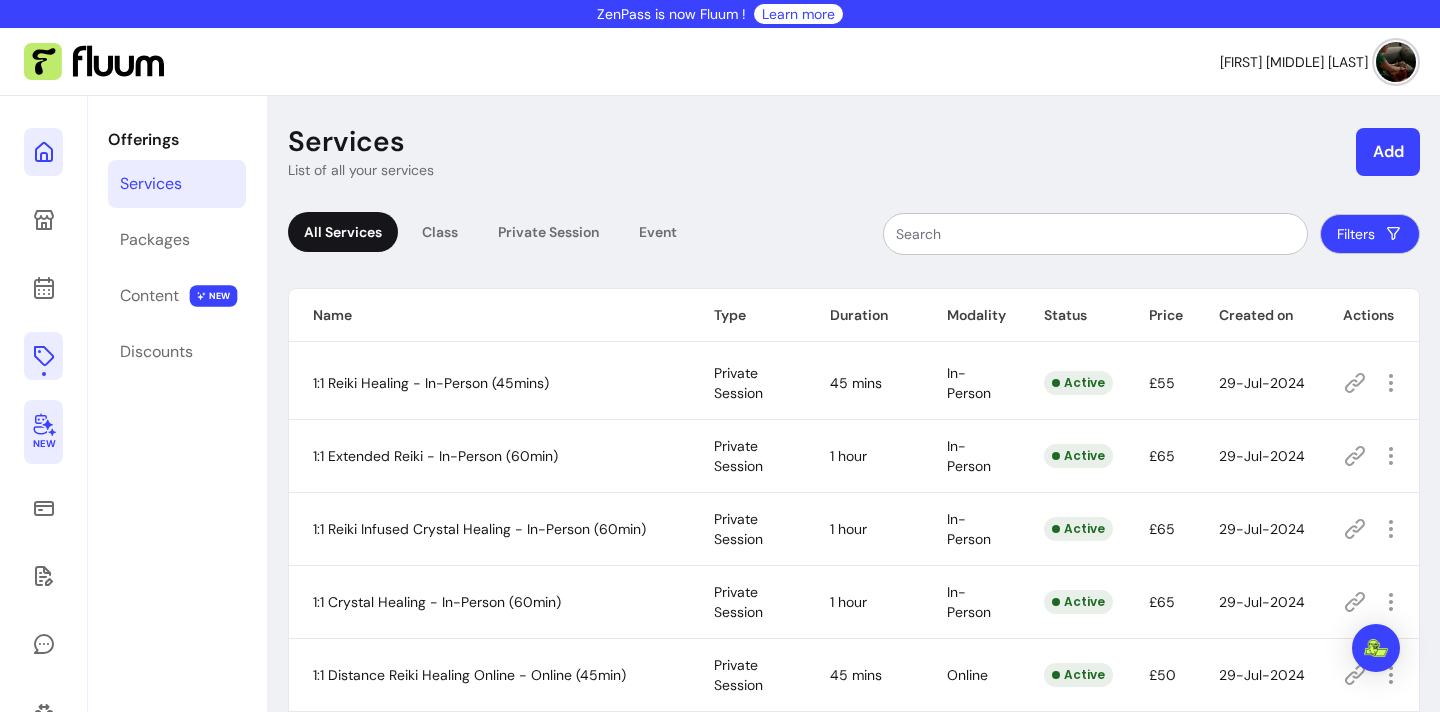 click 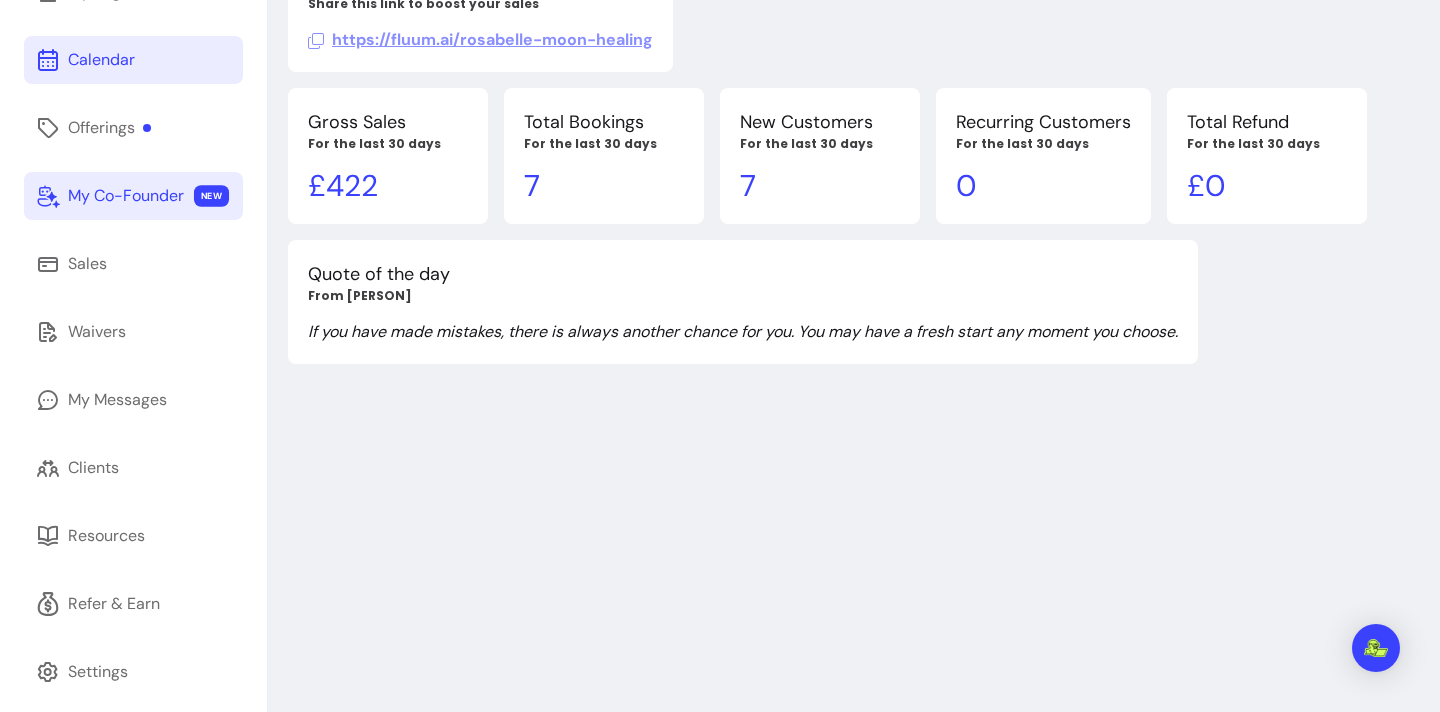 scroll, scrollTop: 244, scrollLeft: 0, axis: vertical 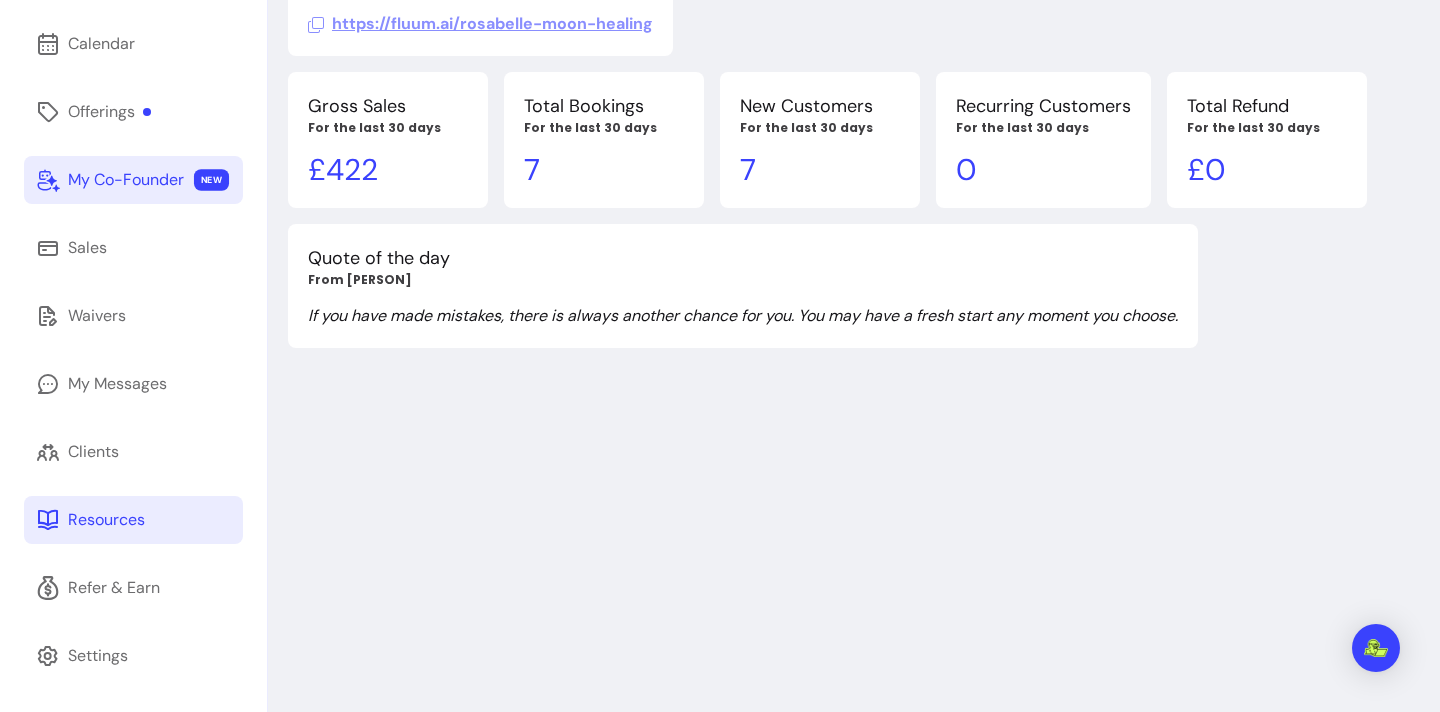 click 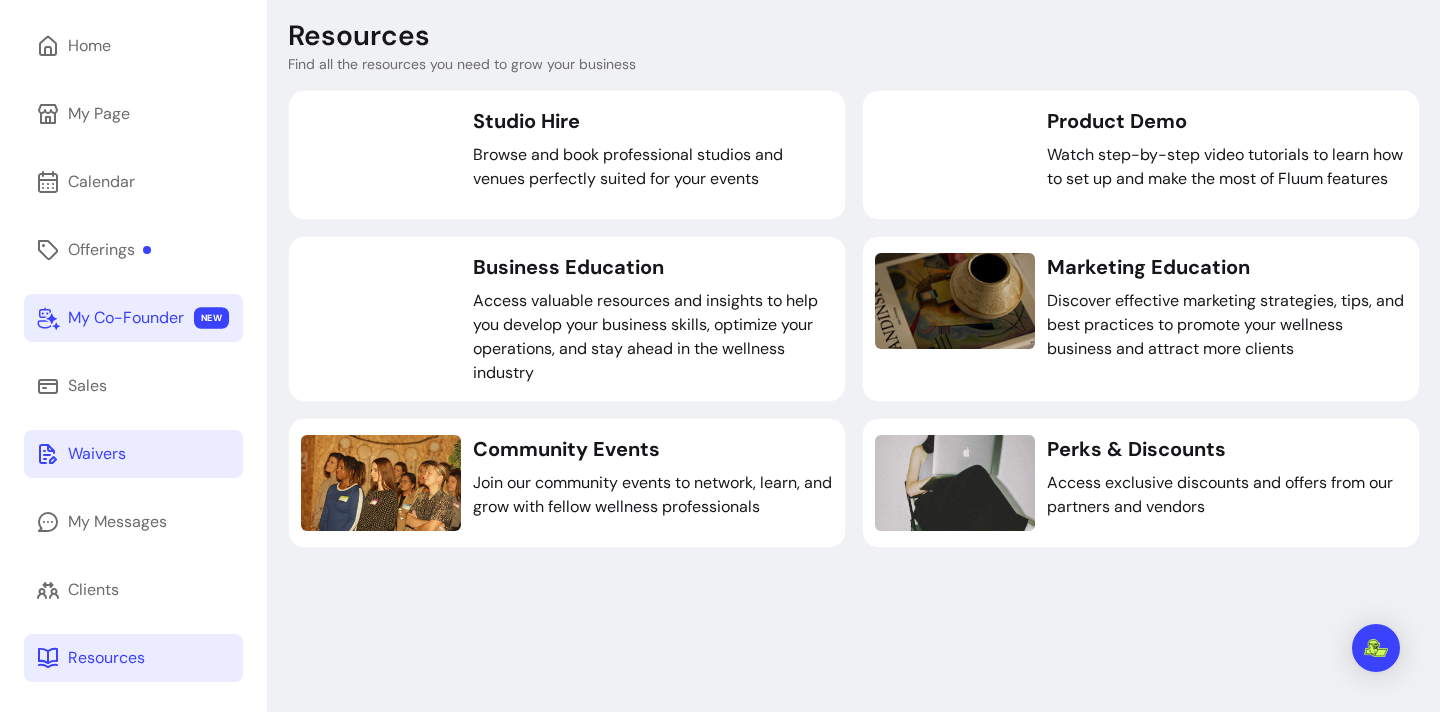 scroll, scrollTop: 96, scrollLeft: 0, axis: vertical 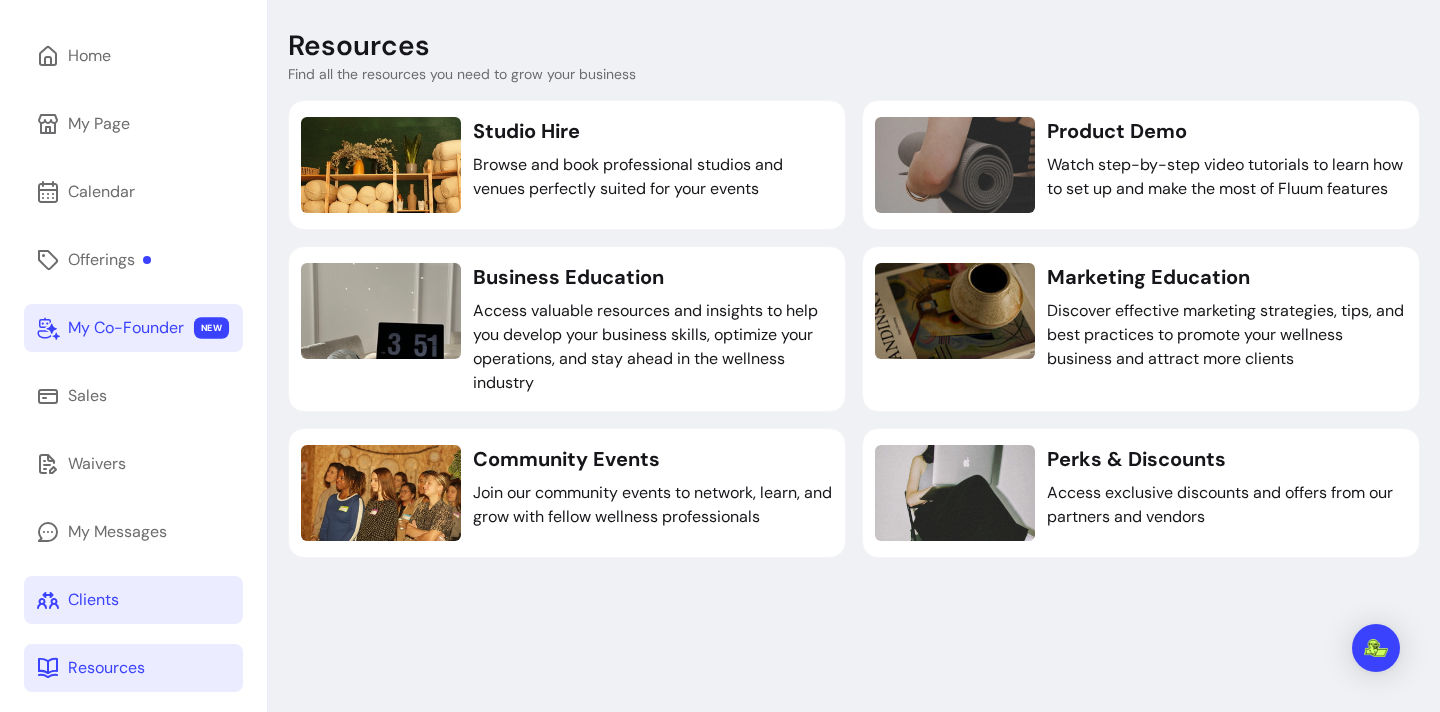 click on "Clients" at bounding box center (93, 600) 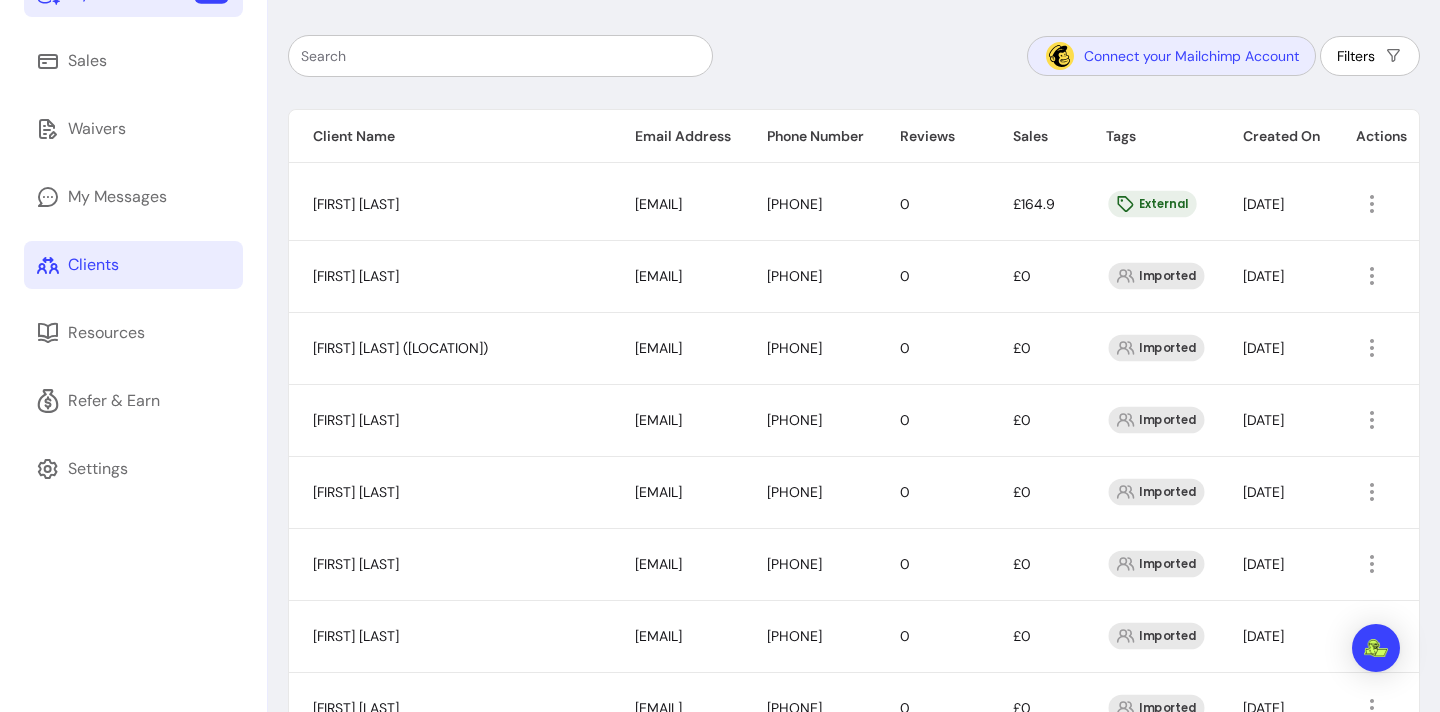 scroll, scrollTop: 395, scrollLeft: 0, axis: vertical 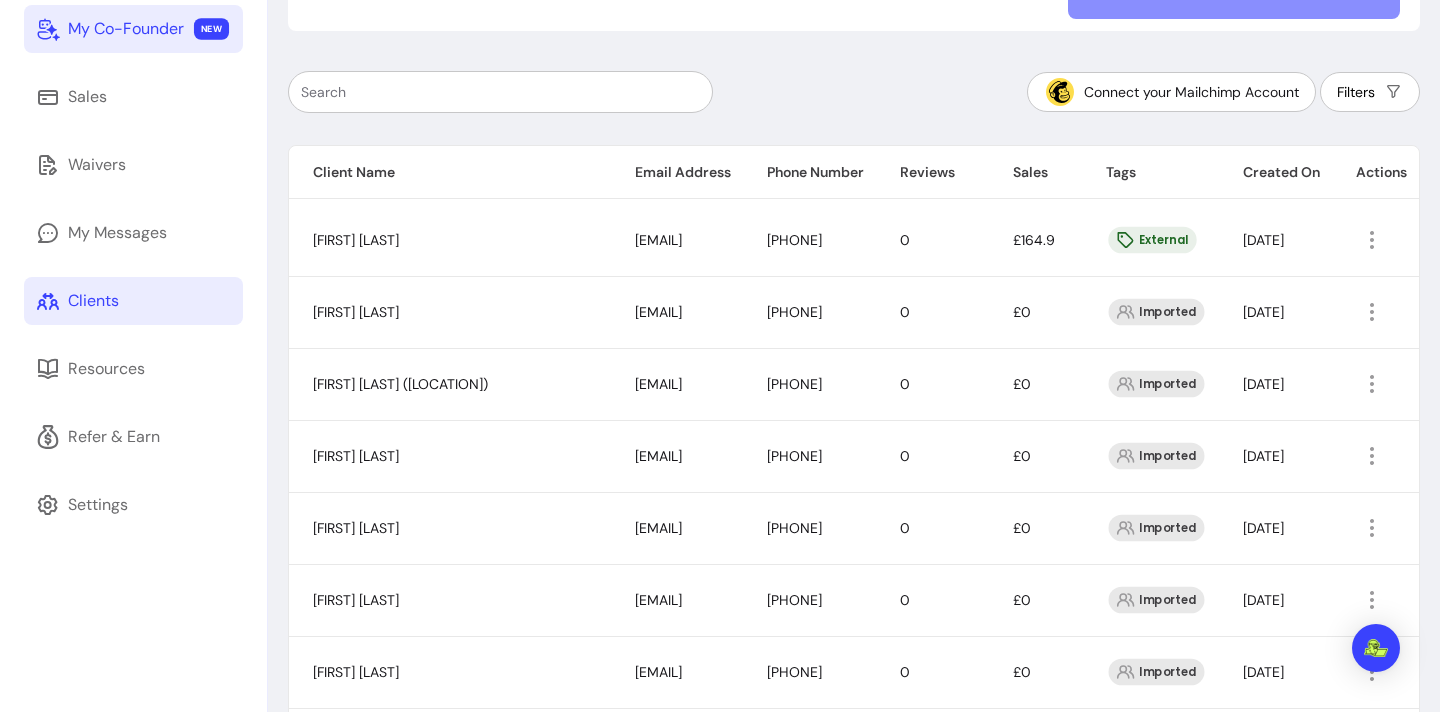 click at bounding box center [500, 92] 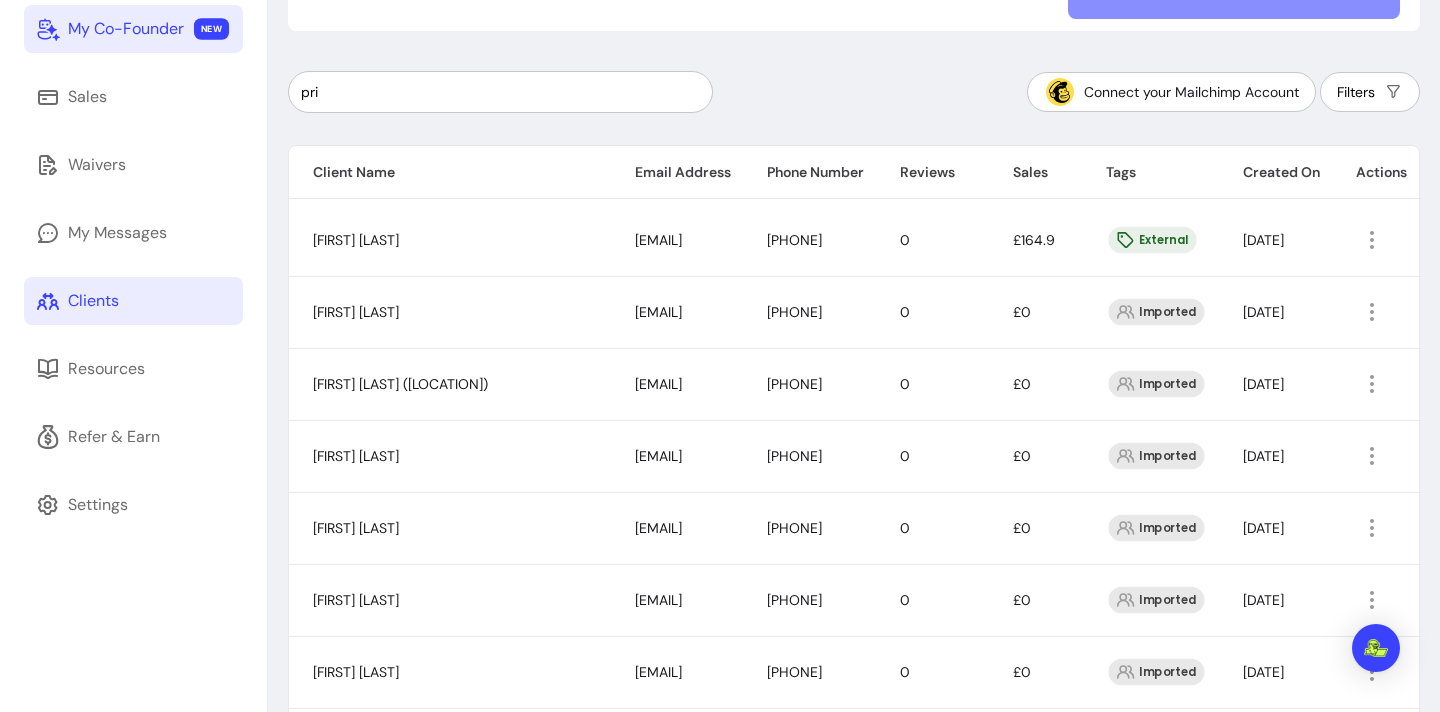 scroll, scrollTop: 244, scrollLeft: 0, axis: vertical 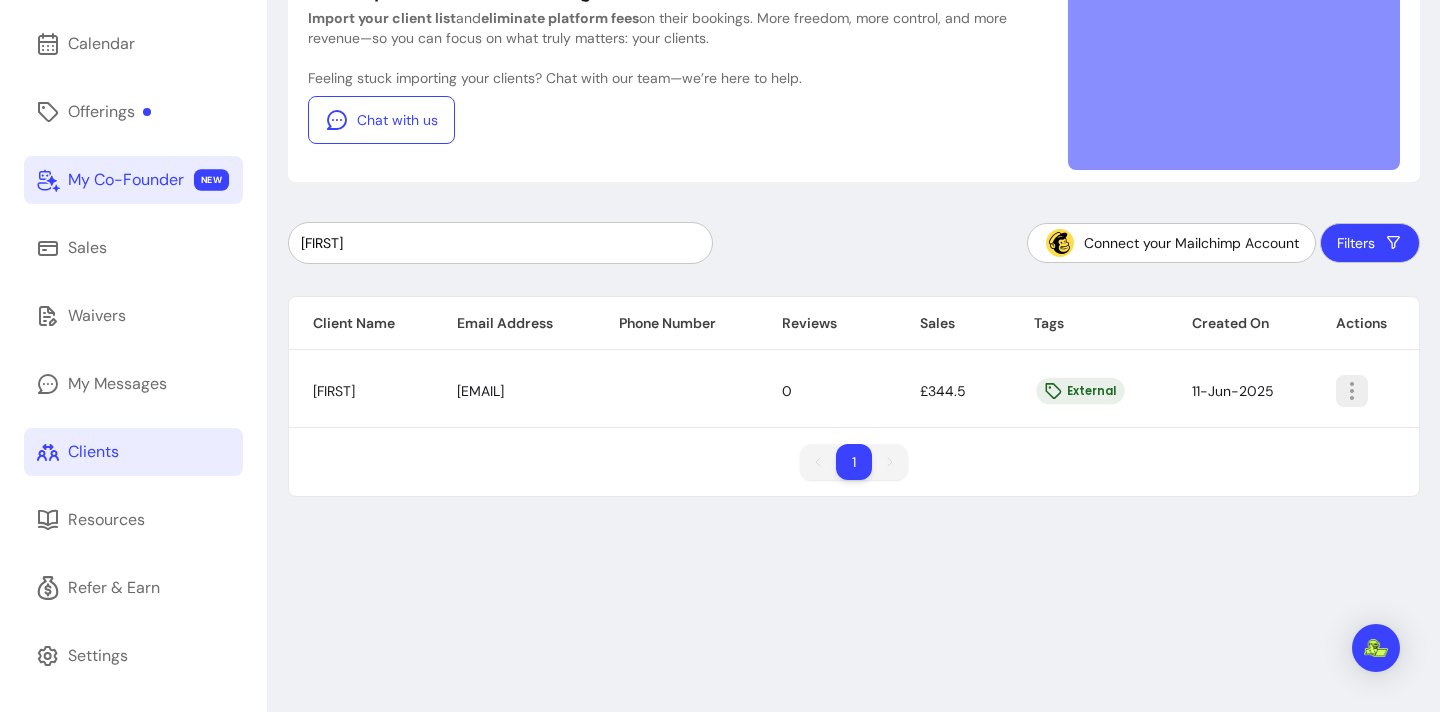 type on "[FIRST]" 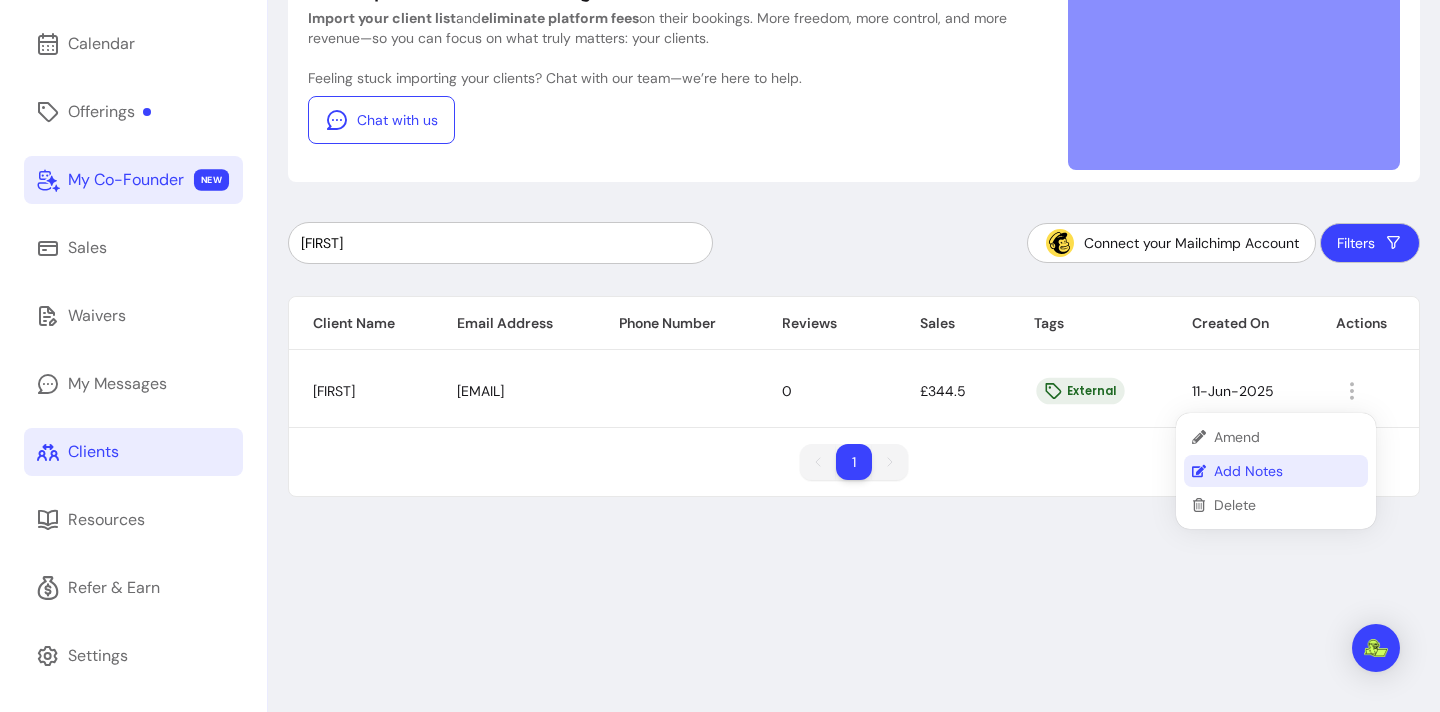 click on "Add Notes" at bounding box center [1287, 471] 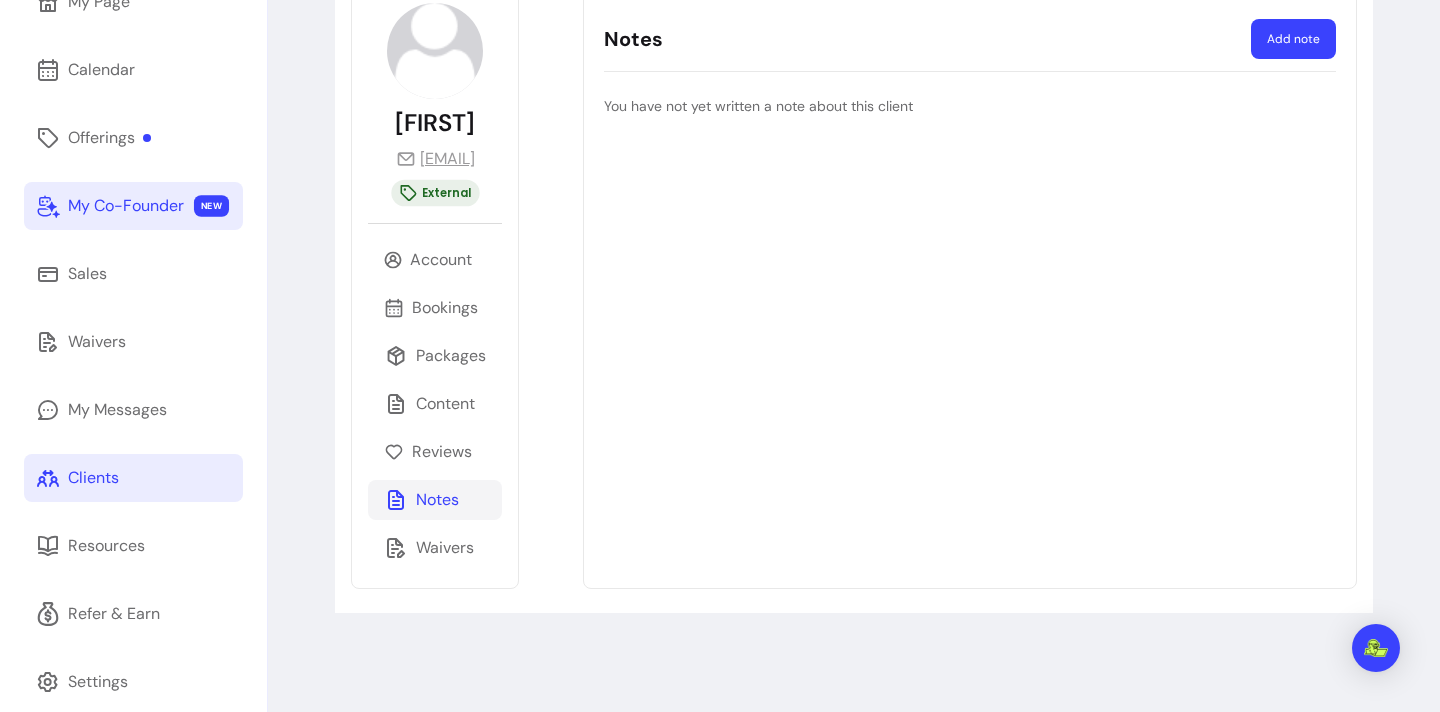 scroll, scrollTop: 220, scrollLeft: 0, axis: vertical 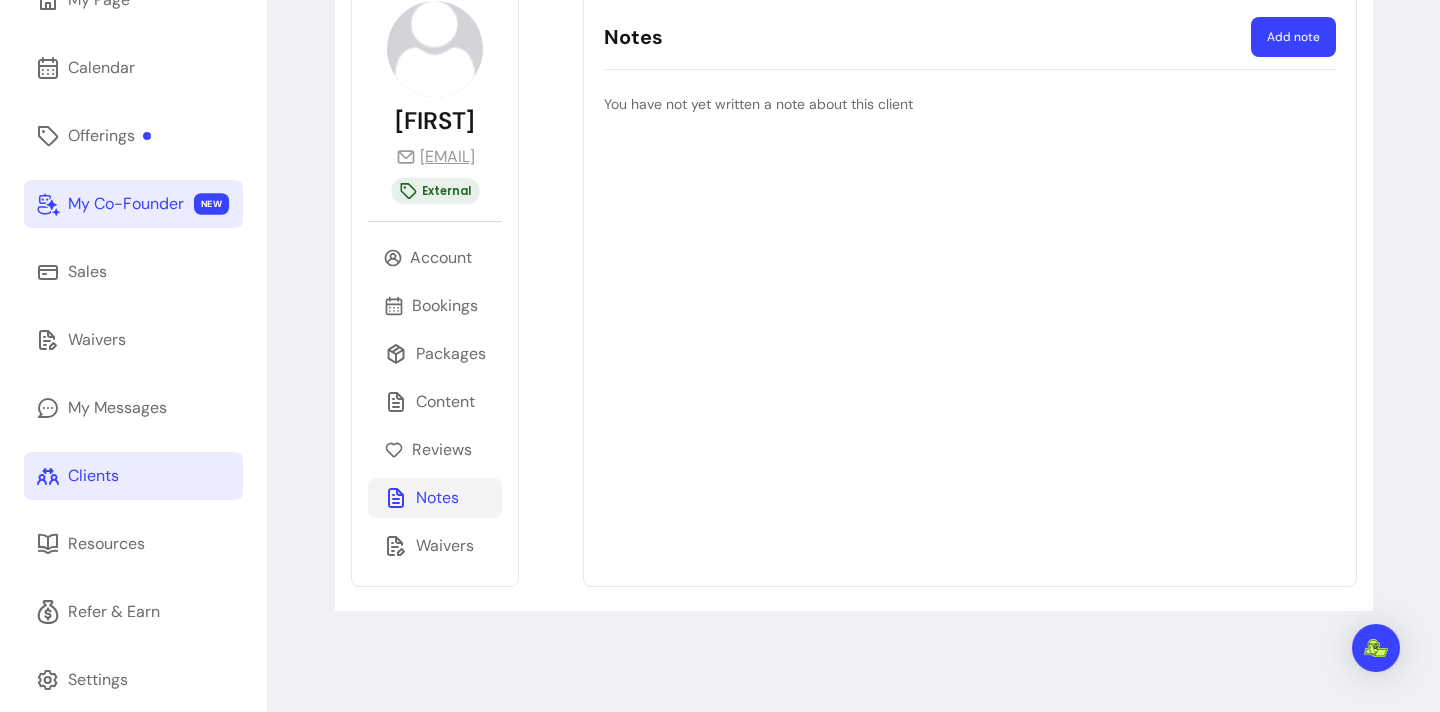 click on "You have not yet written a note about this client" at bounding box center [970, 104] 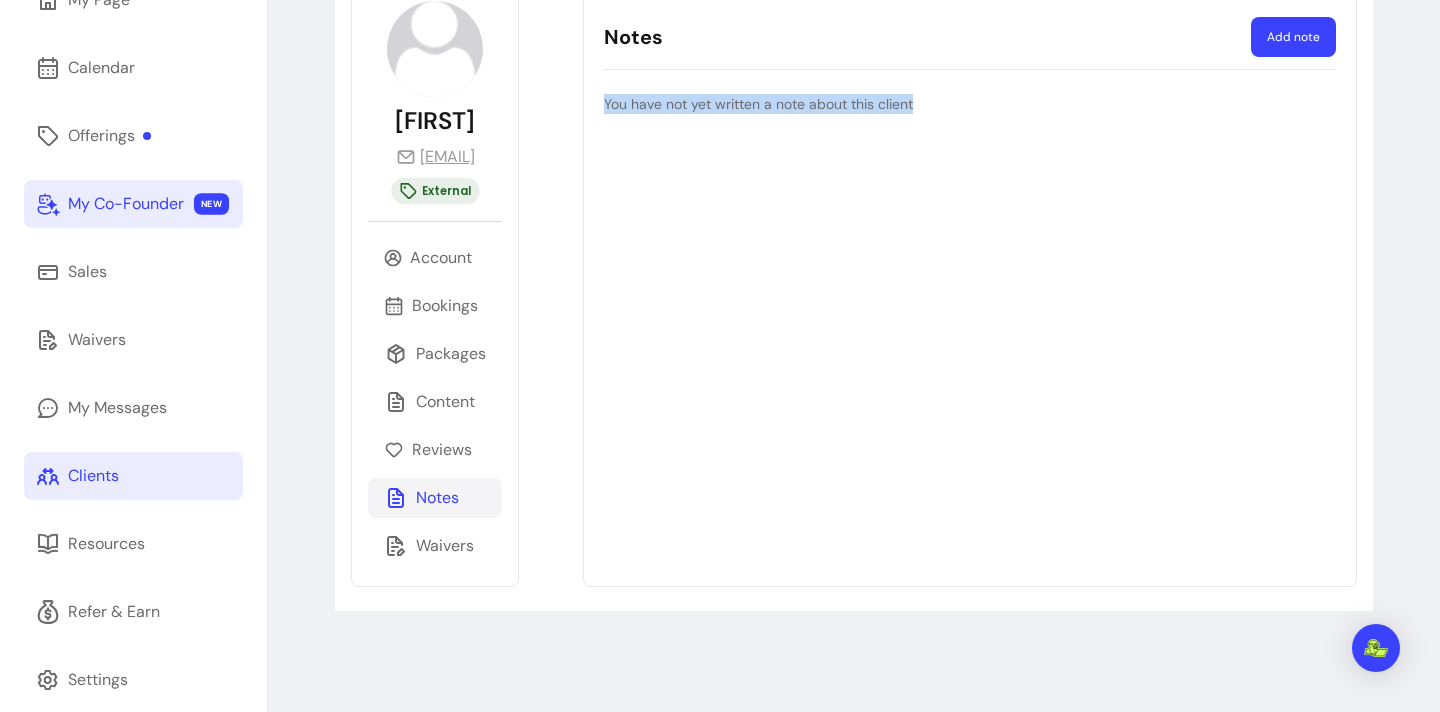 drag, startPoint x: 1029, startPoint y: 110, endPoint x: 693, endPoint y: 100, distance: 336.14877 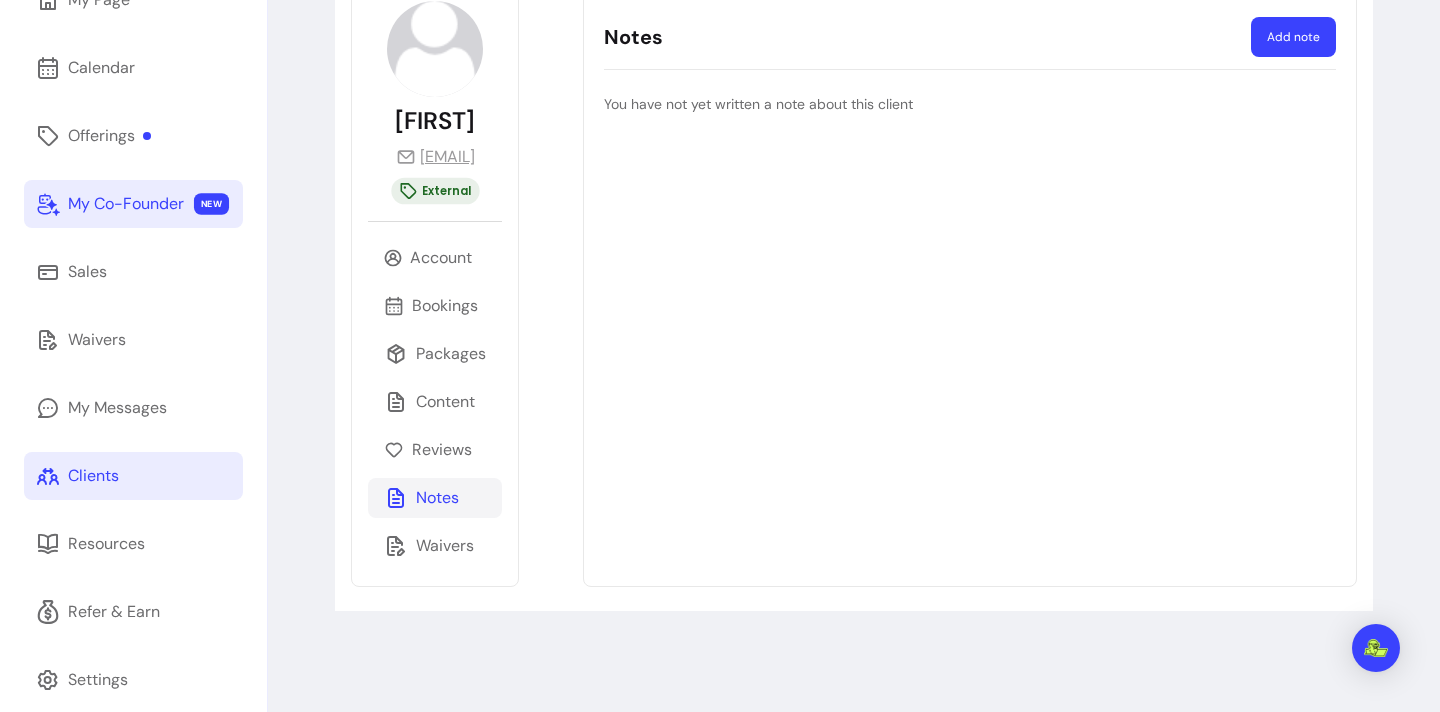 click on "You have not yet written a note about this client" at bounding box center [970, 328] 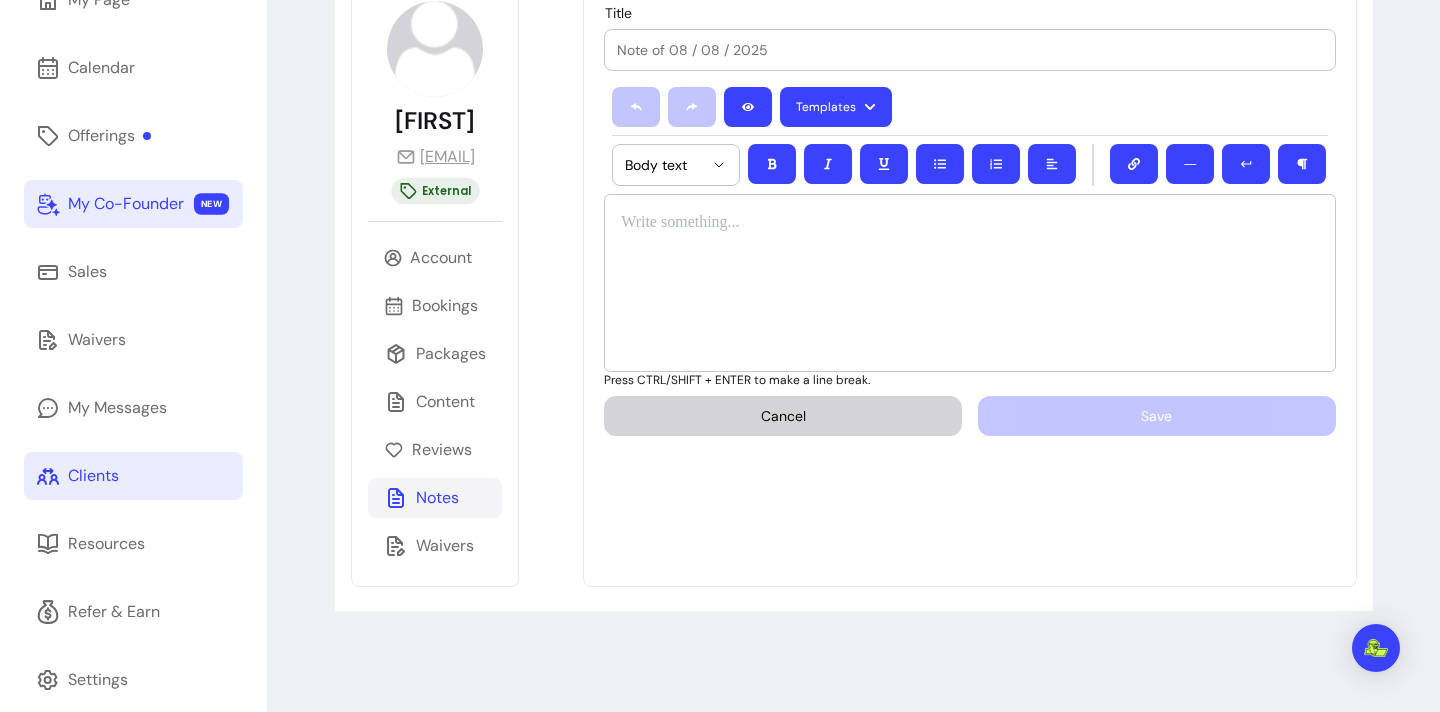 click at bounding box center [970, 283] 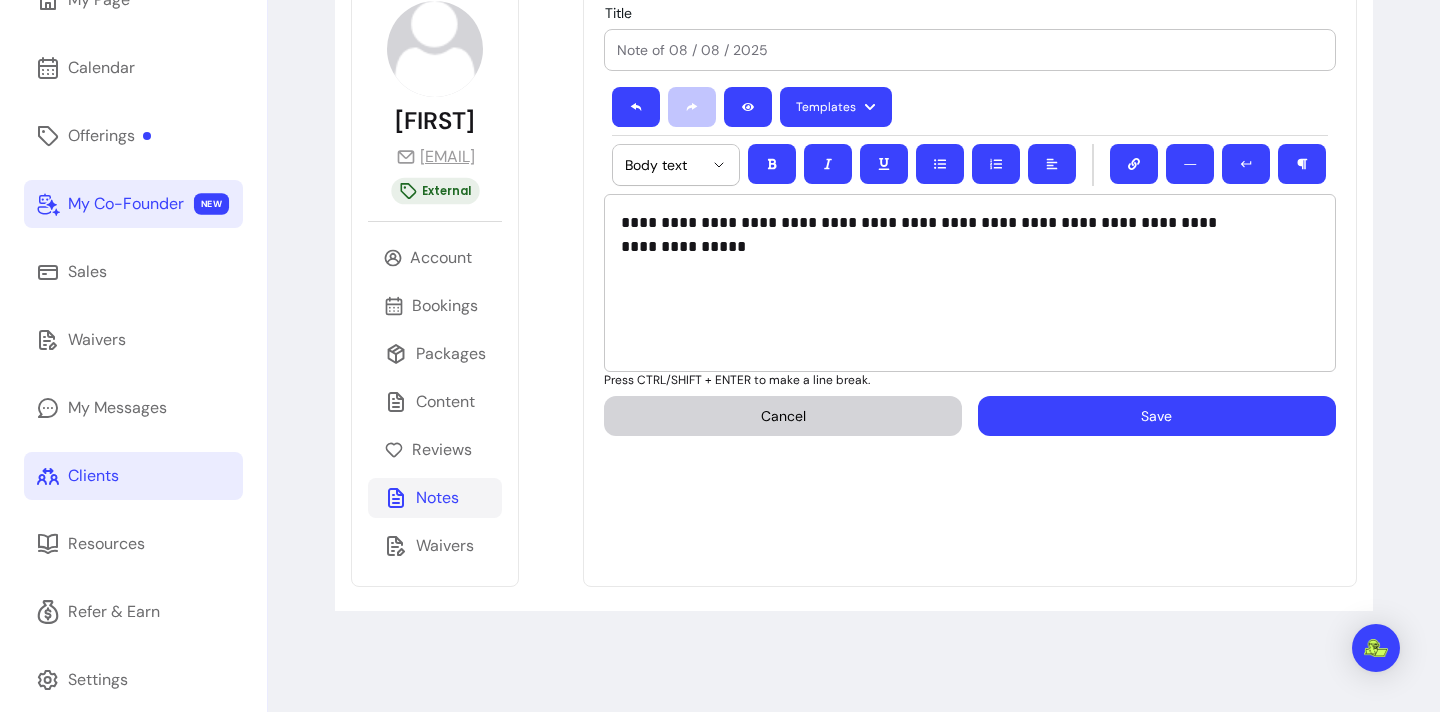click on "**********" at bounding box center [924, 235] 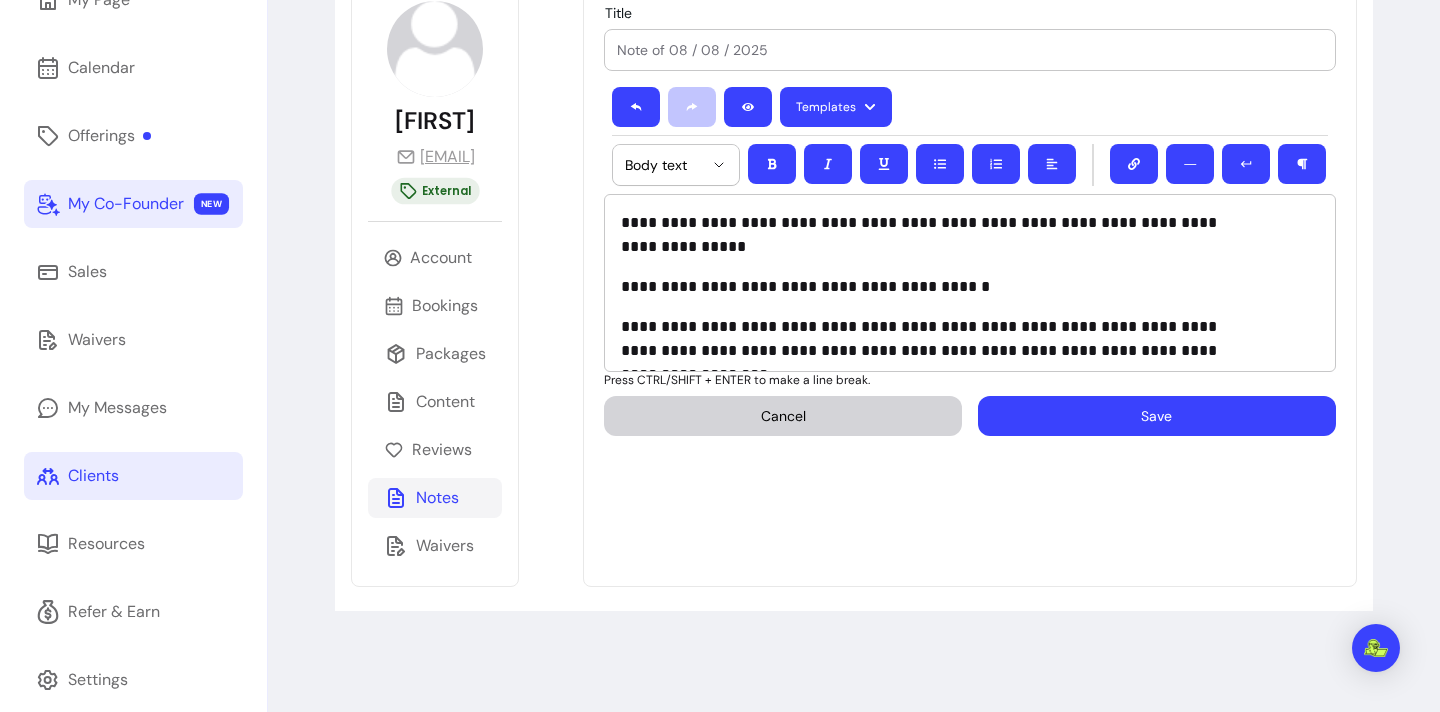 scroll, scrollTop: 14, scrollLeft: 0, axis: vertical 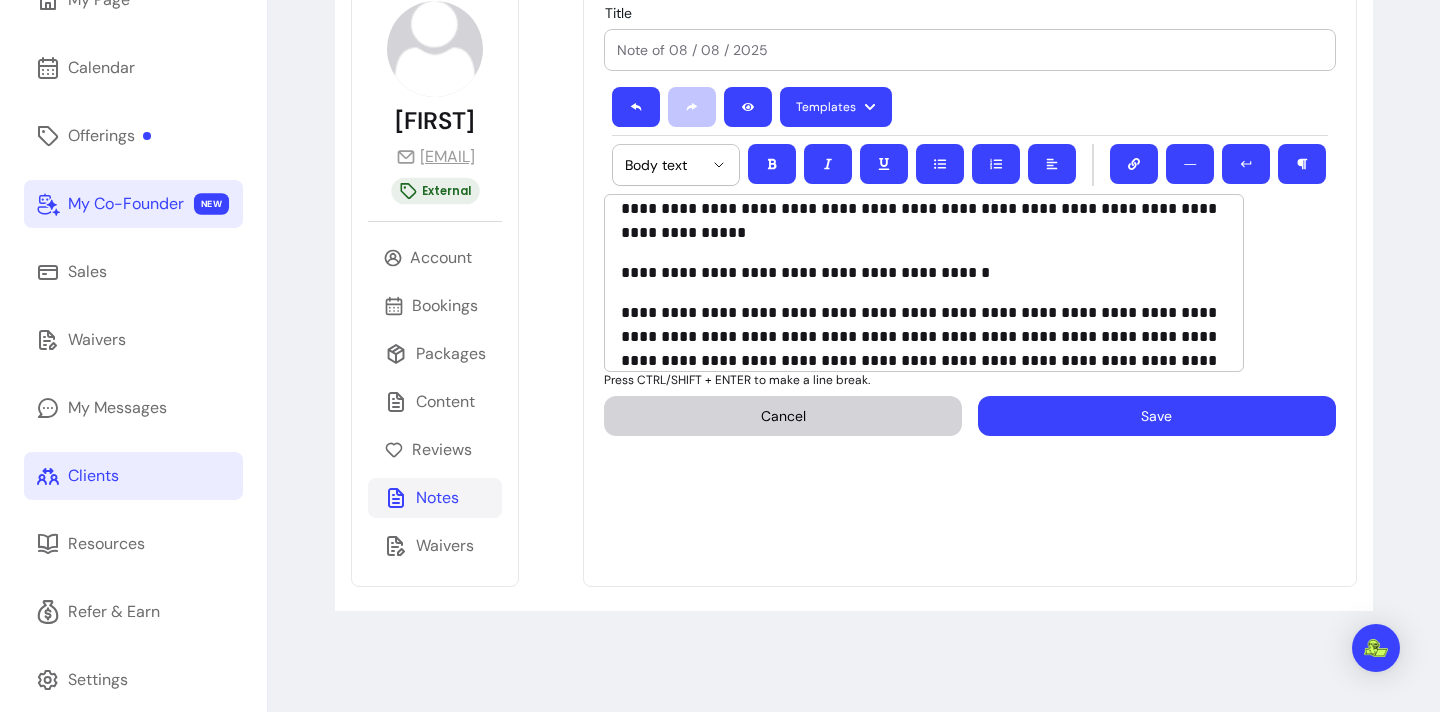 click on "**********" at bounding box center [924, 337] 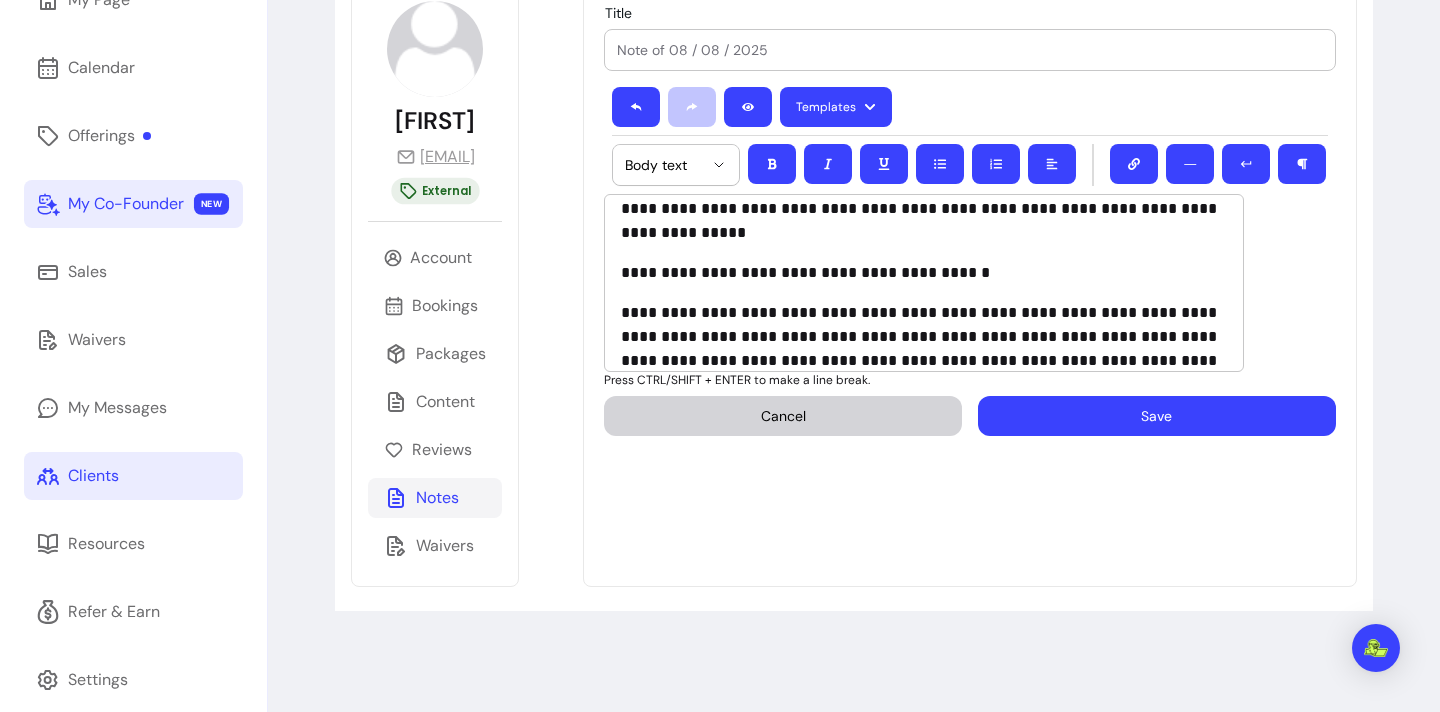 scroll, scrollTop: 56, scrollLeft: 0, axis: vertical 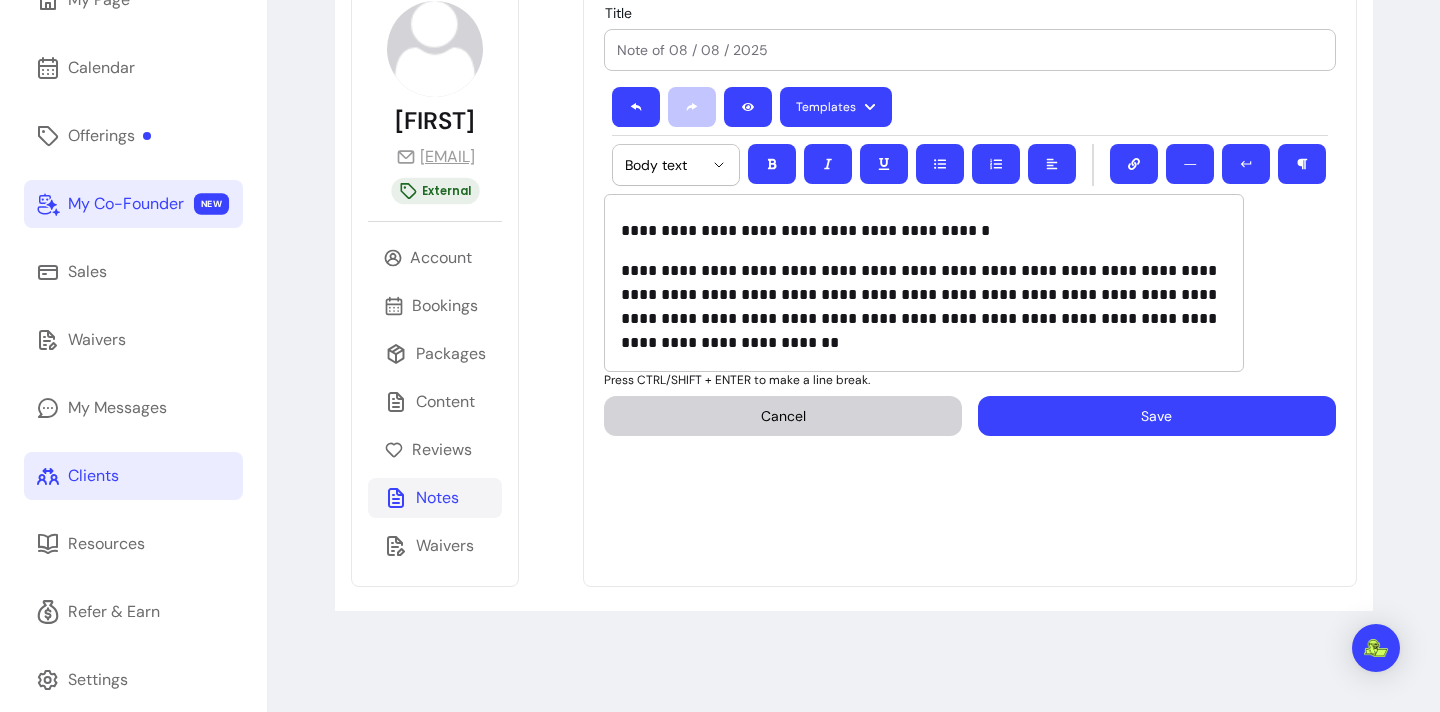click on "**********" at bounding box center (924, 307) 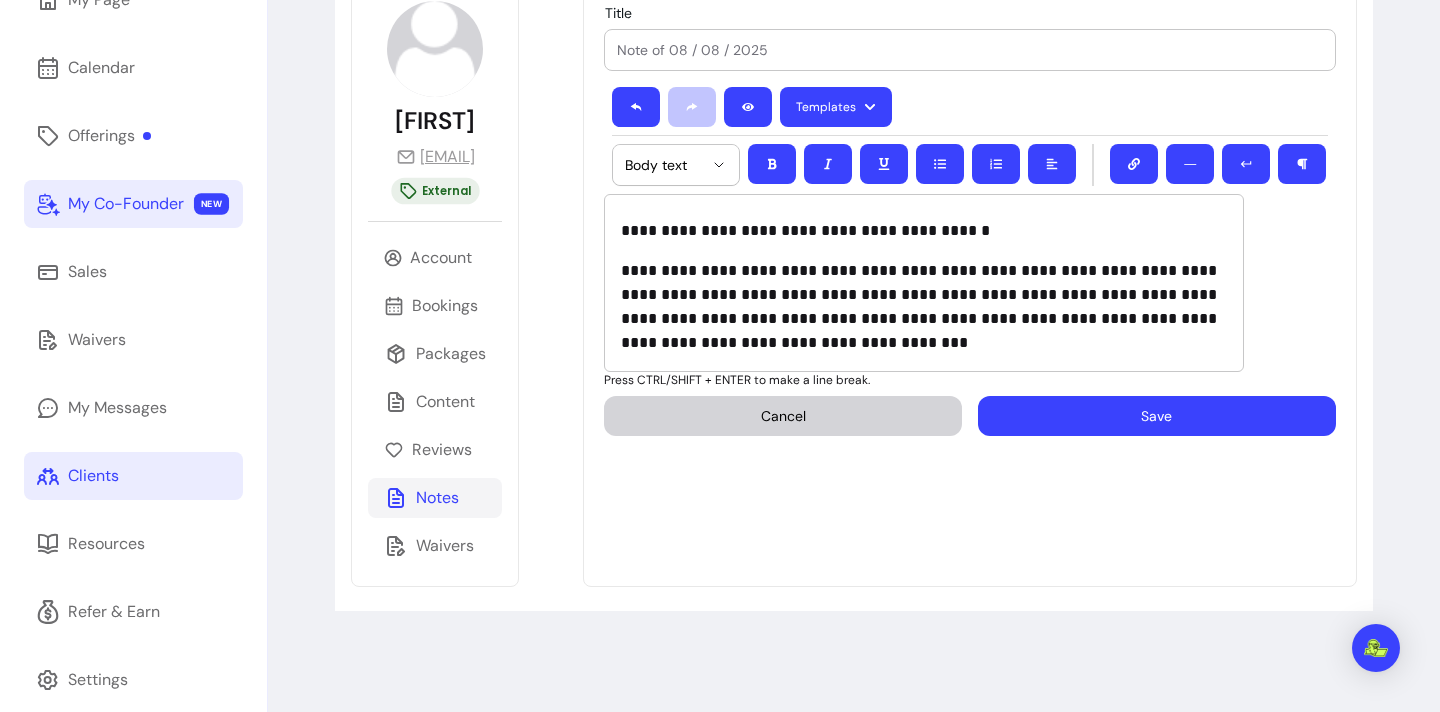 click on "**********" at bounding box center (924, 307) 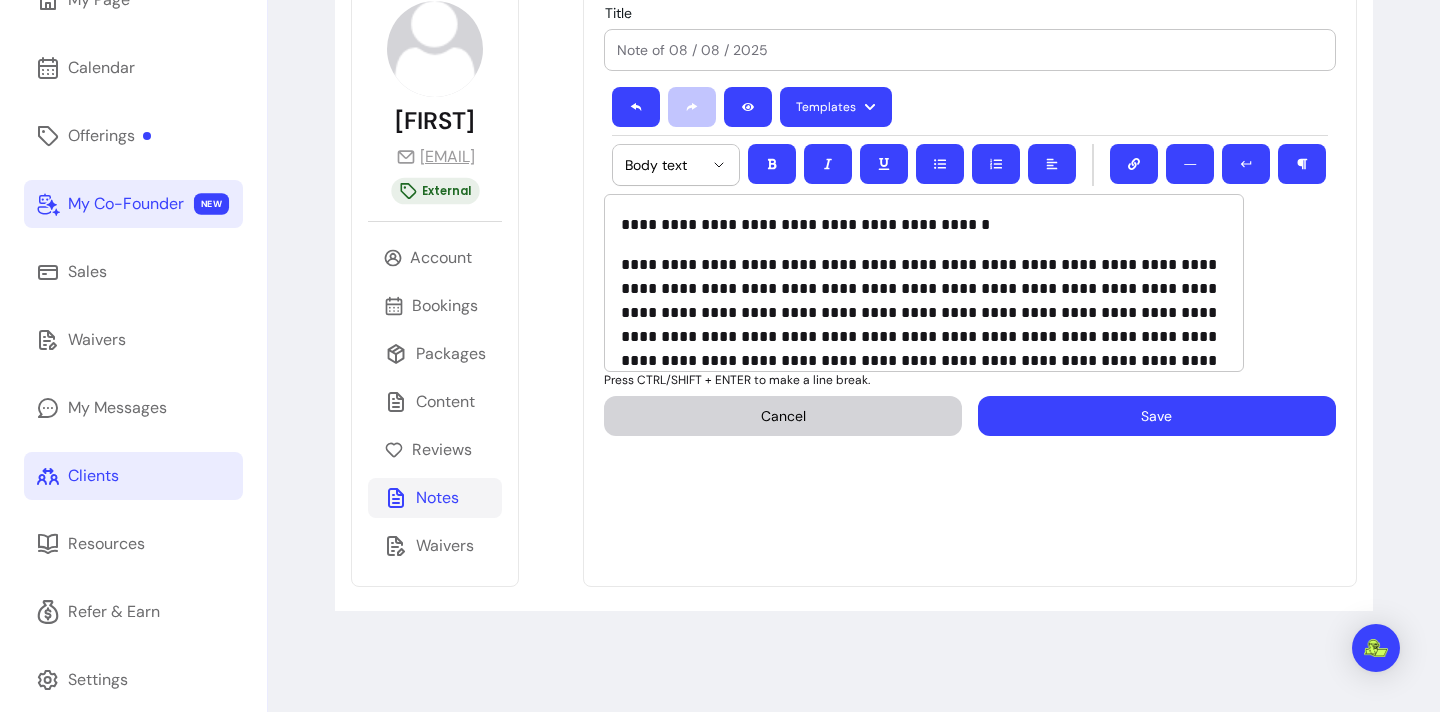 scroll, scrollTop: 86, scrollLeft: 0, axis: vertical 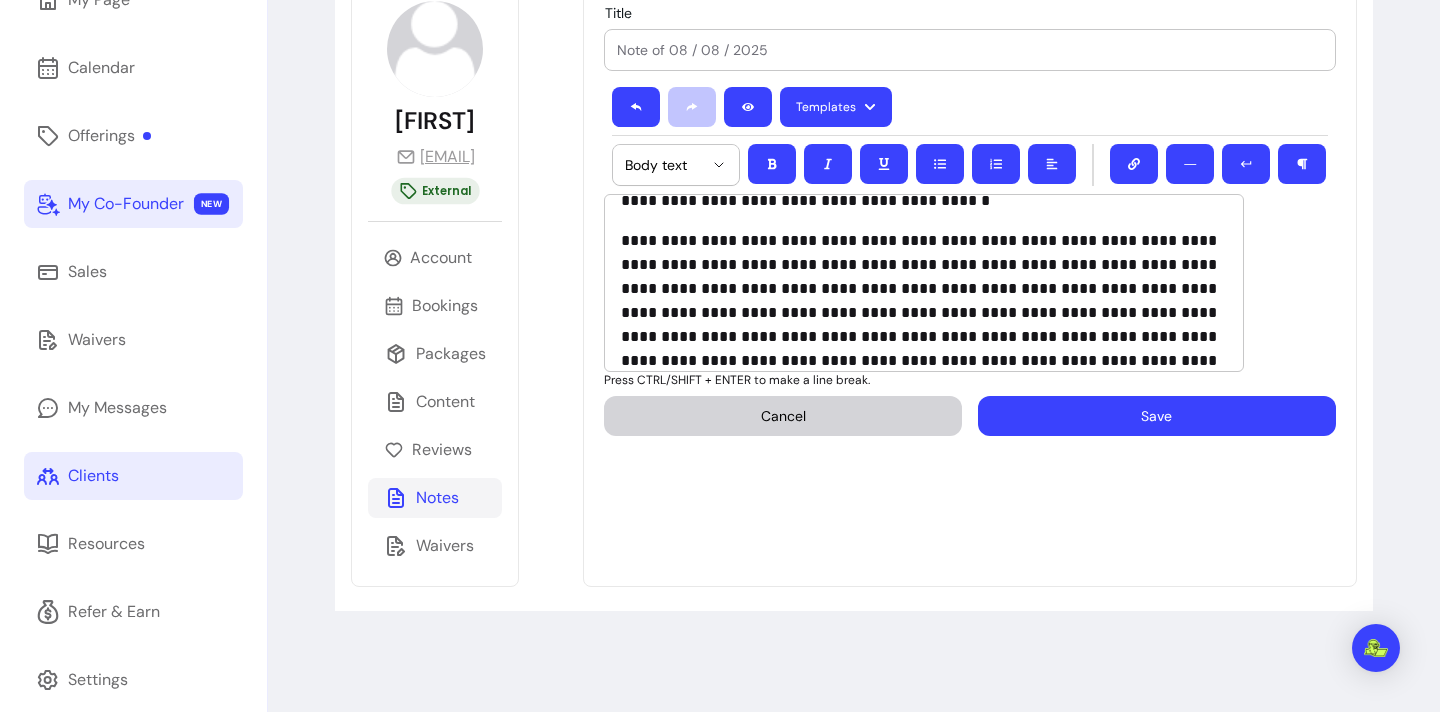 click on "**********" at bounding box center (924, 301) 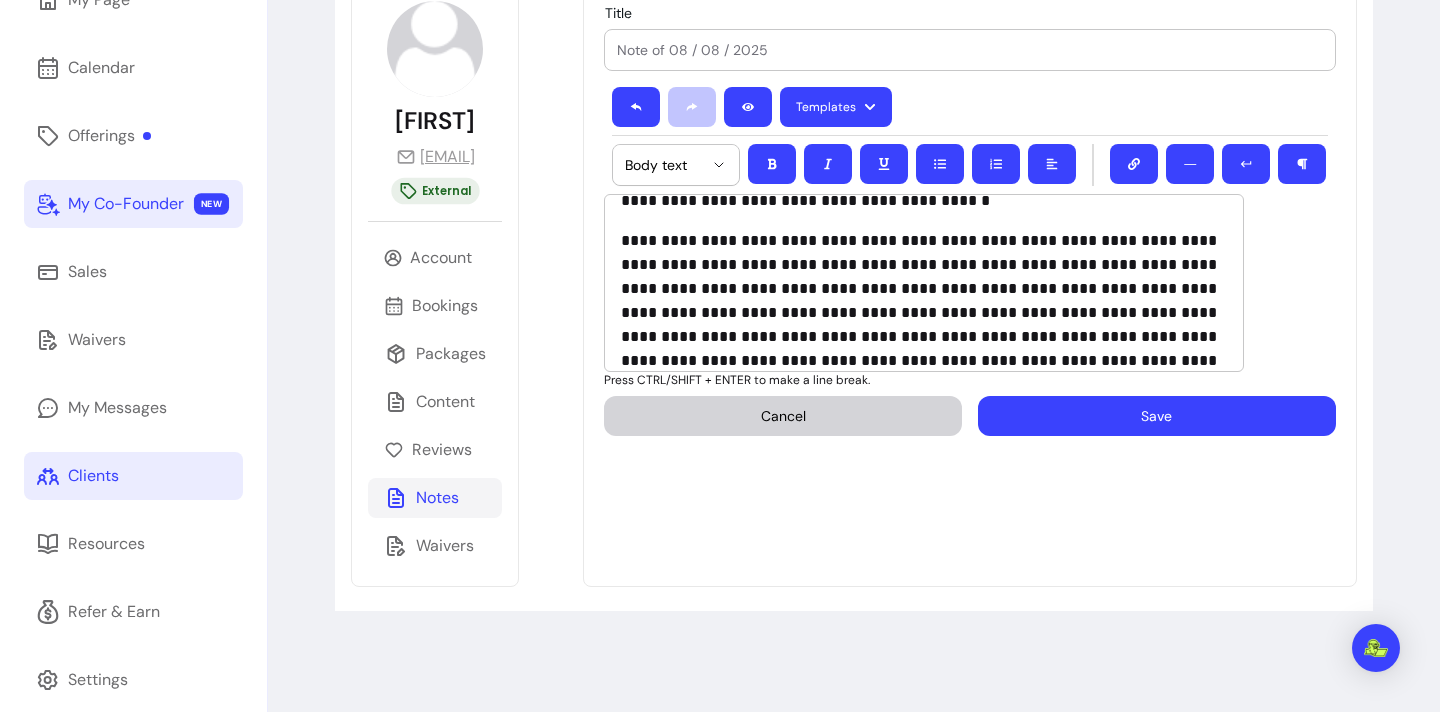 scroll, scrollTop: 110, scrollLeft: 0, axis: vertical 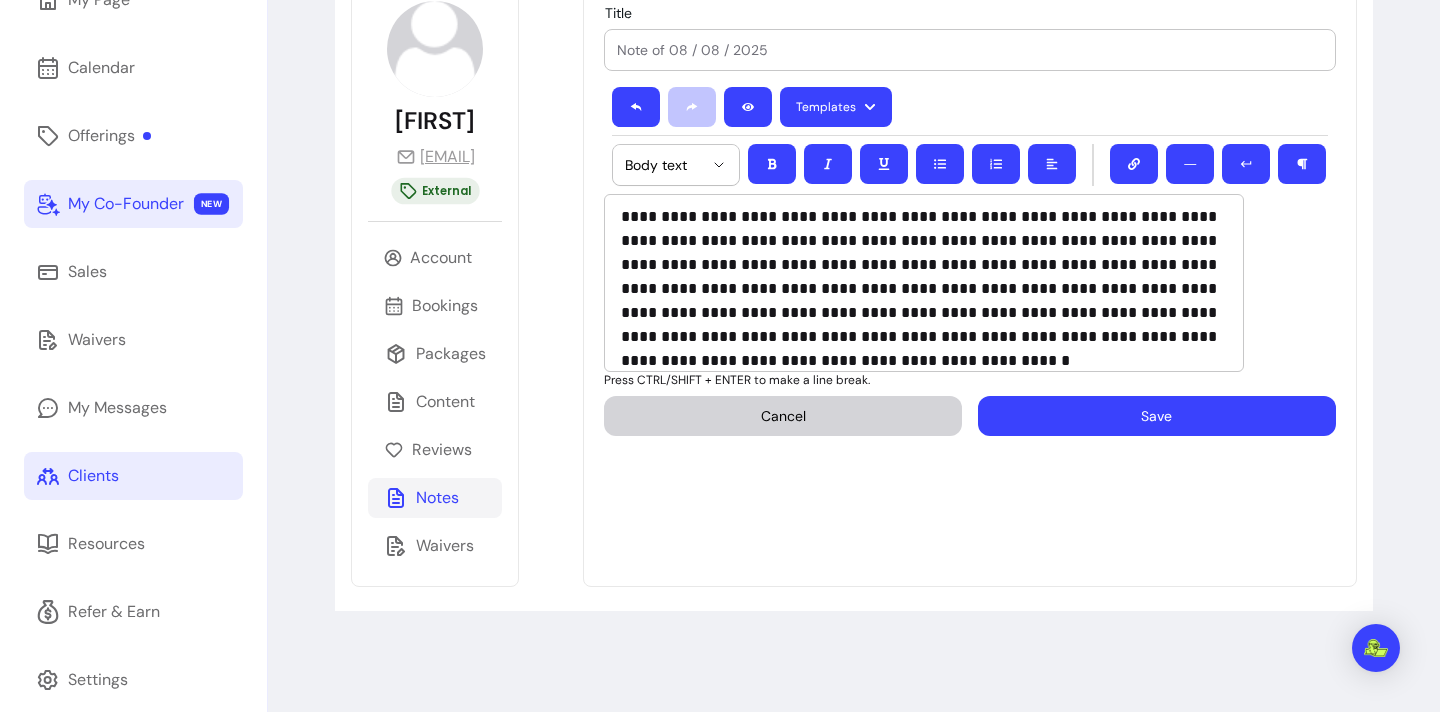 click on "**********" at bounding box center (924, 289) 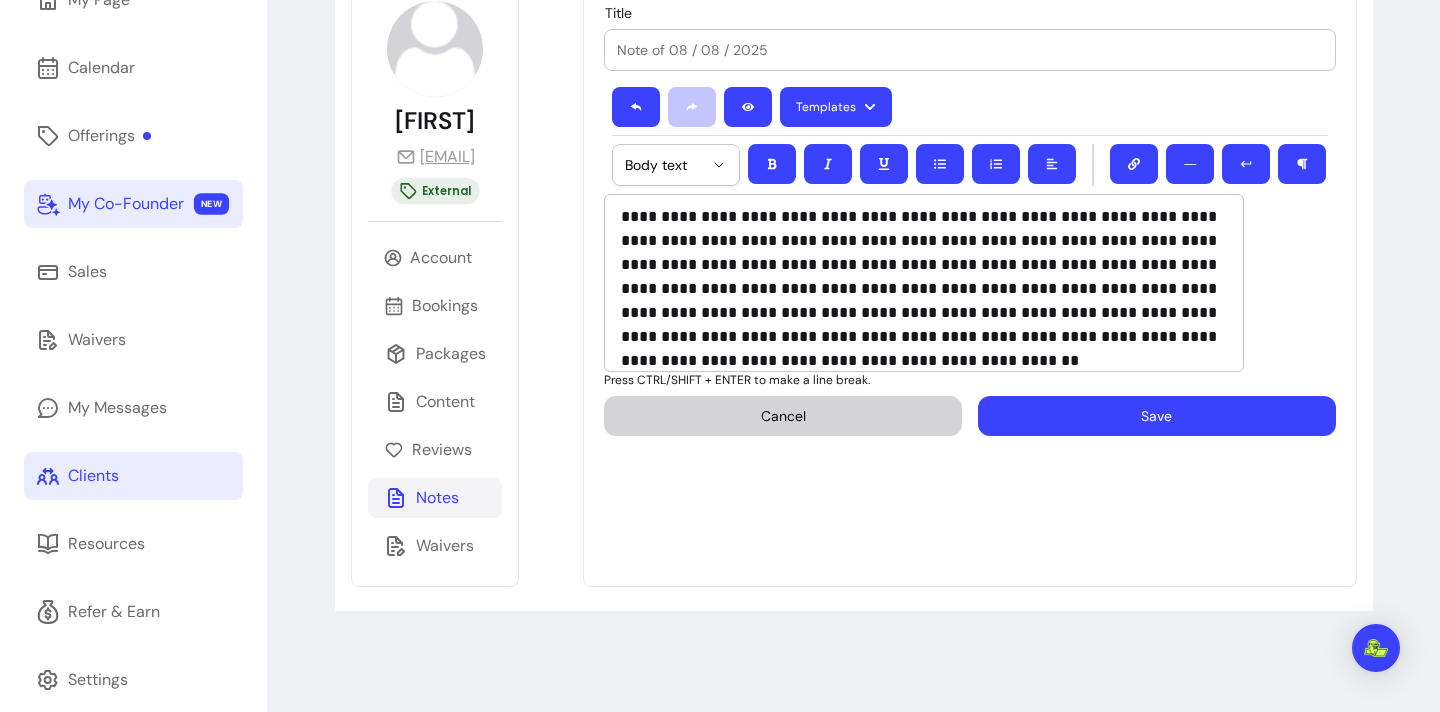 click on "**********" at bounding box center (924, 289) 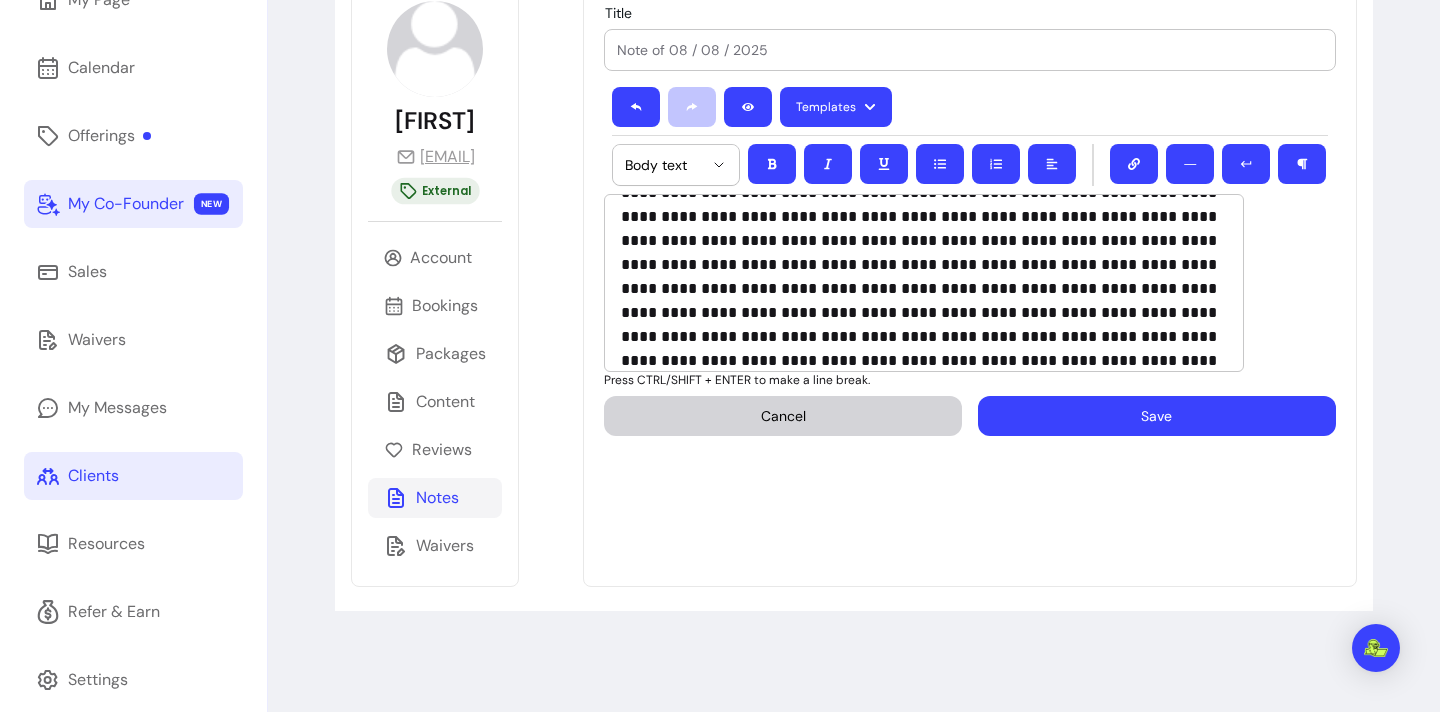 scroll, scrollTop: 180, scrollLeft: 0, axis: vertical 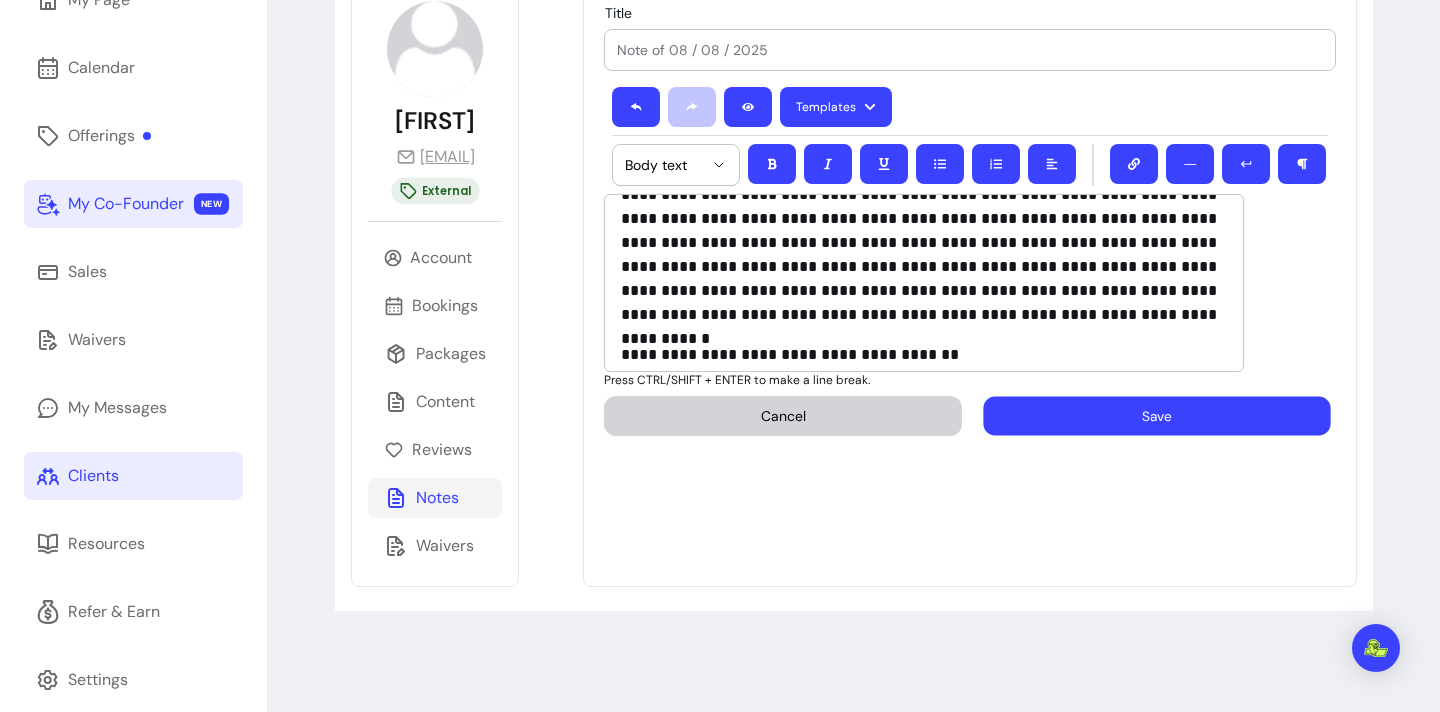 click on "Save" at bounding box center (1156, 416) 